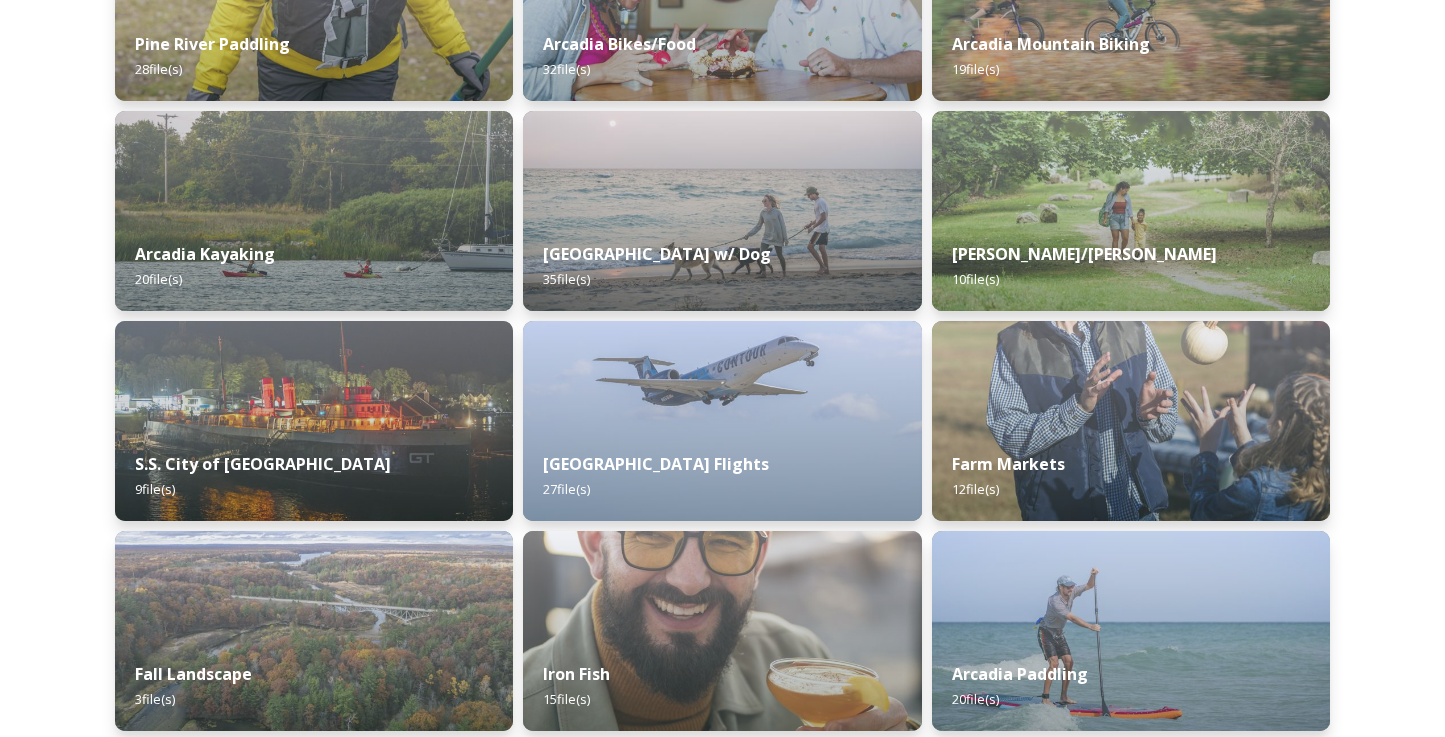 scroll, scrollTop: 1477, scrollLeft: 0, axis: vertical 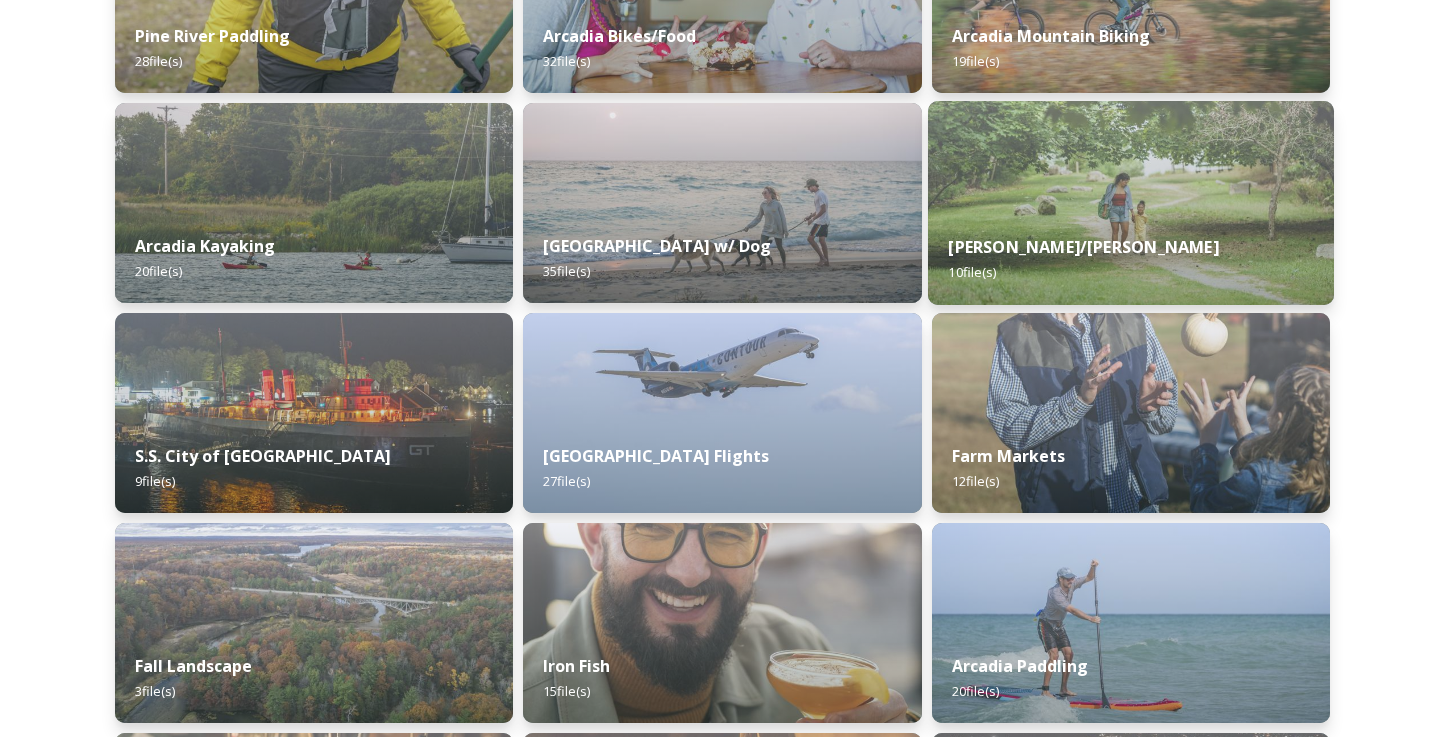 click at bounding box center [1131, 203] 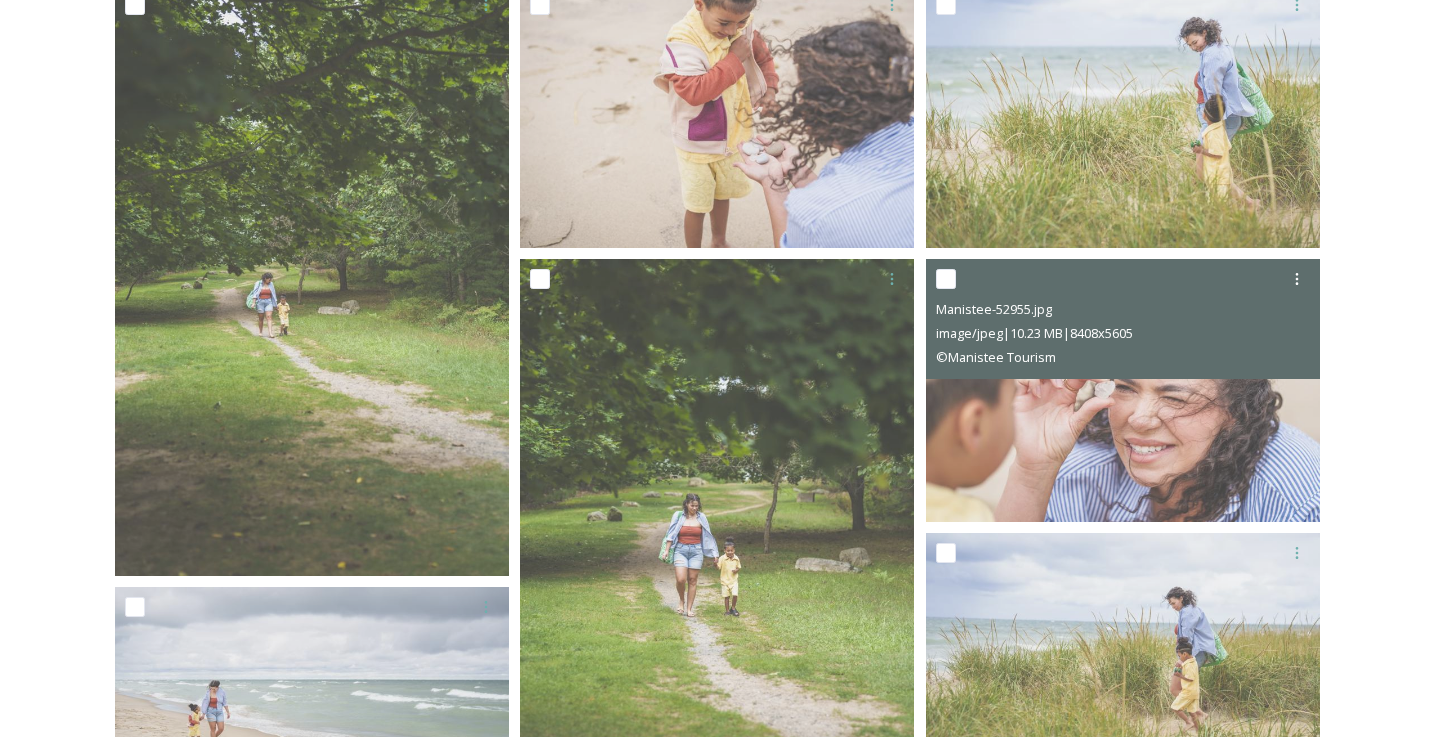 scroll, scrollTop: 397, scrollLeft: 0, axis: vertical 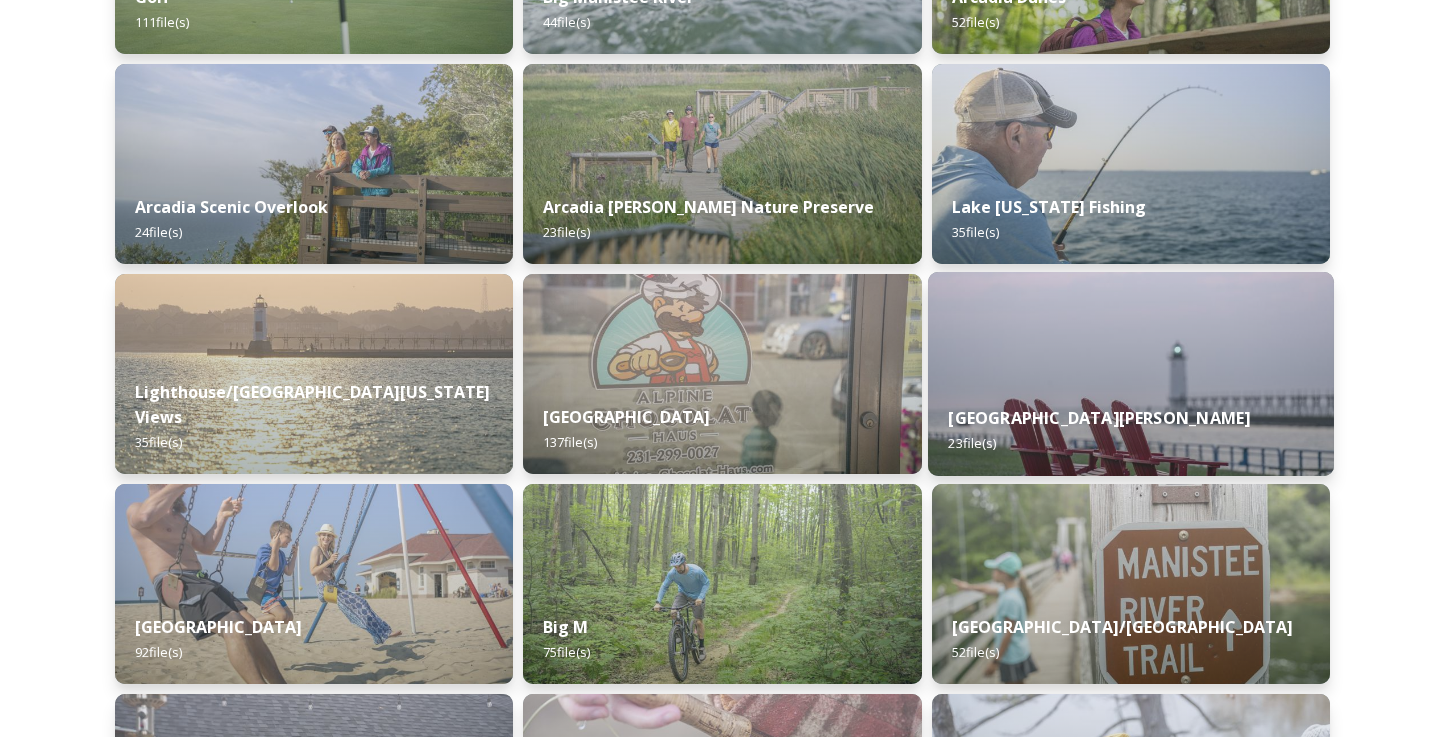 click at bounding box center [1131, 374] 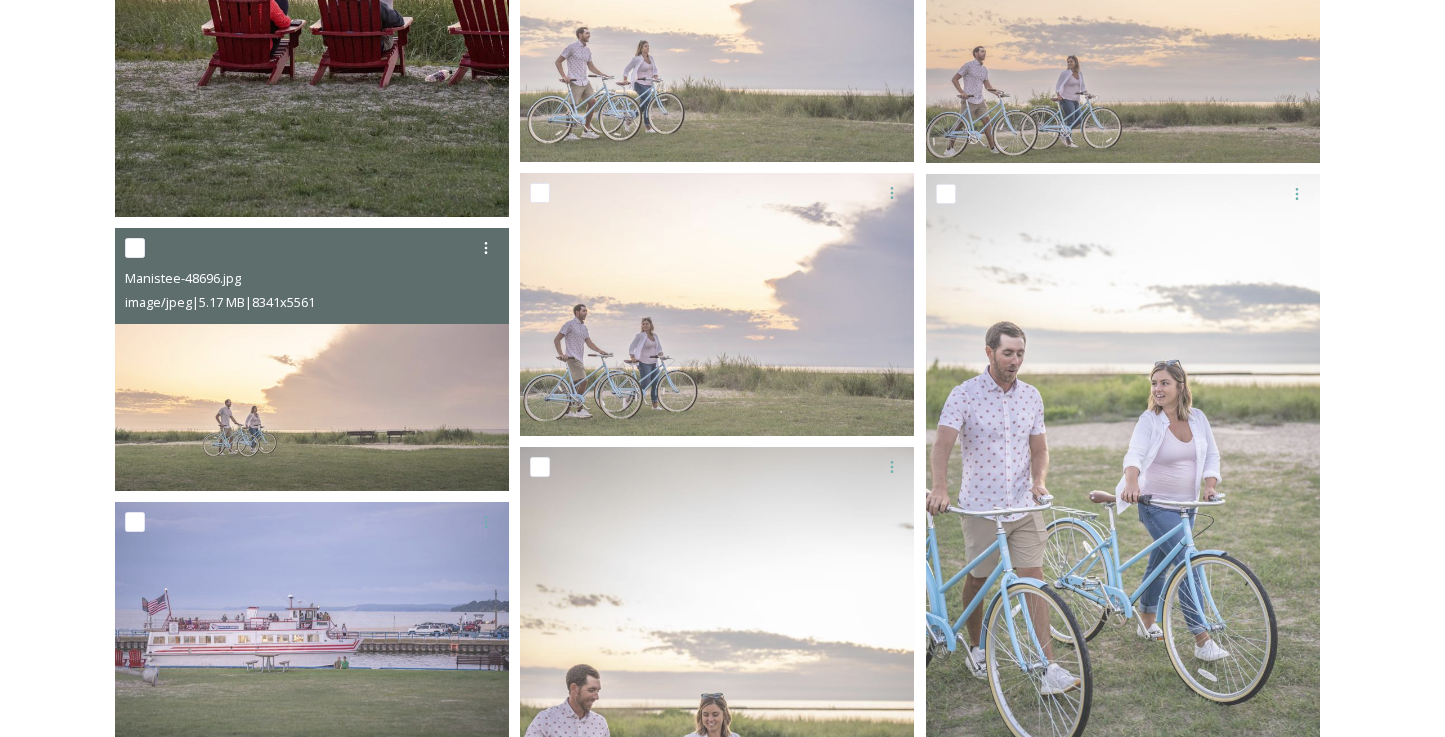 scroll, scrollTop: 733, scrollLeft: 0, axis: vertical 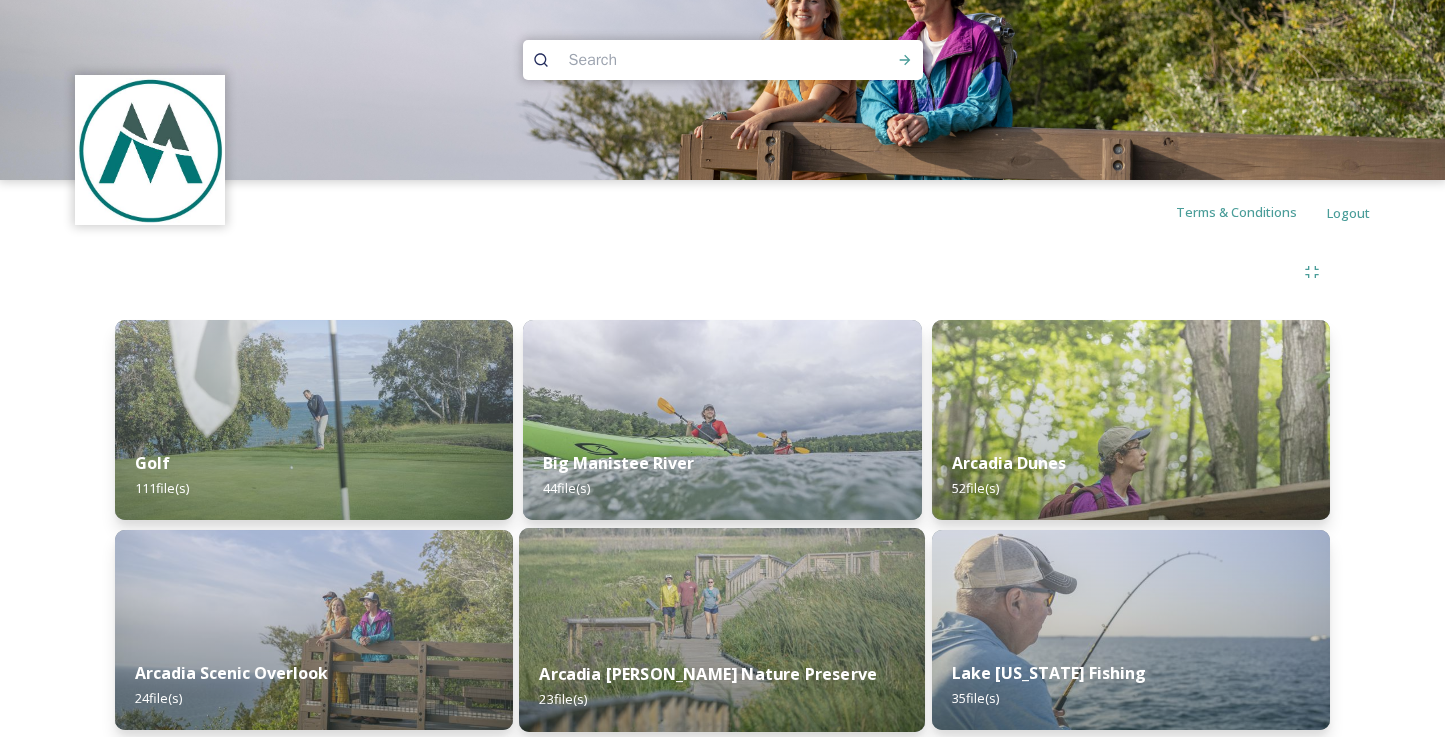 click on "Arcadia [PERSON_NAME] Nature Preserve 23  file(s)" at bounding box center (722, 686) 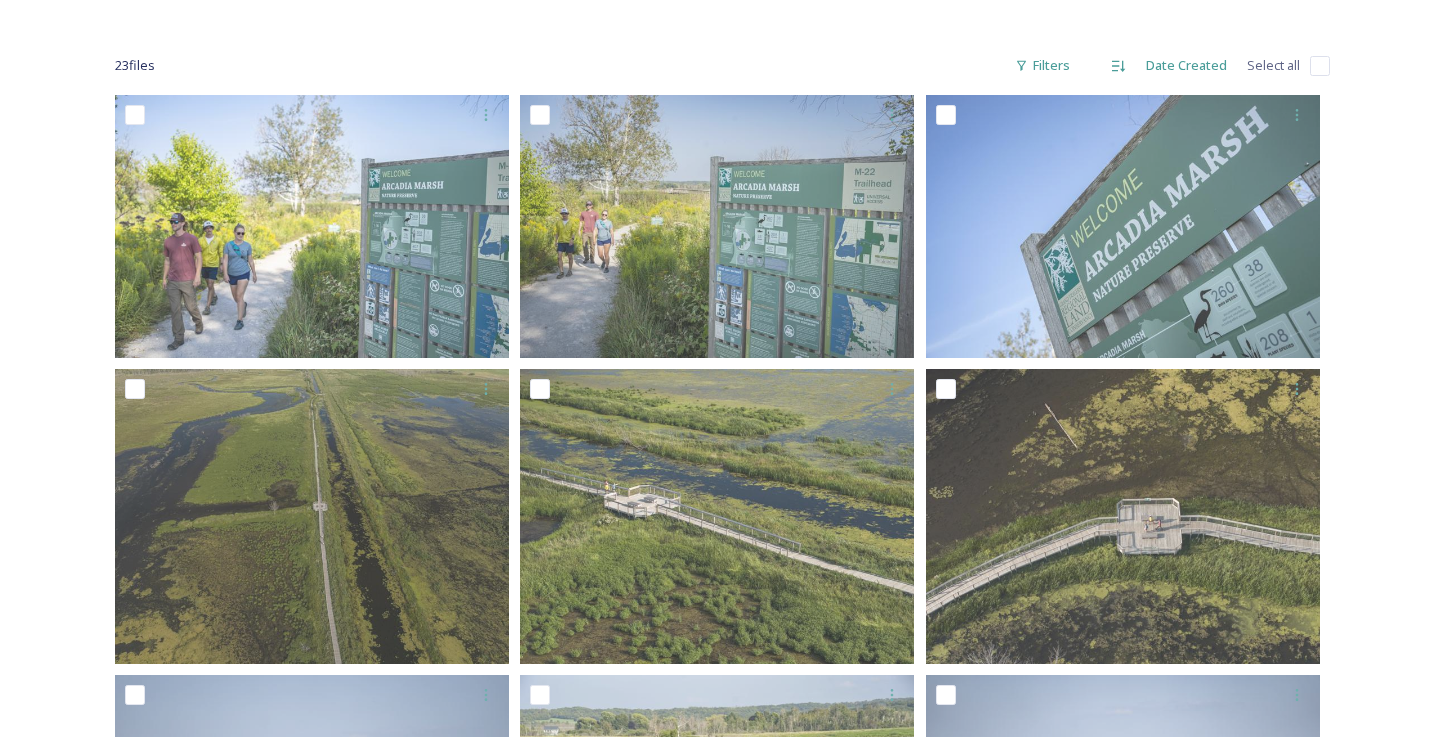 scroll, scrollTop: 202, scrollLeft: 0, axis: vertical 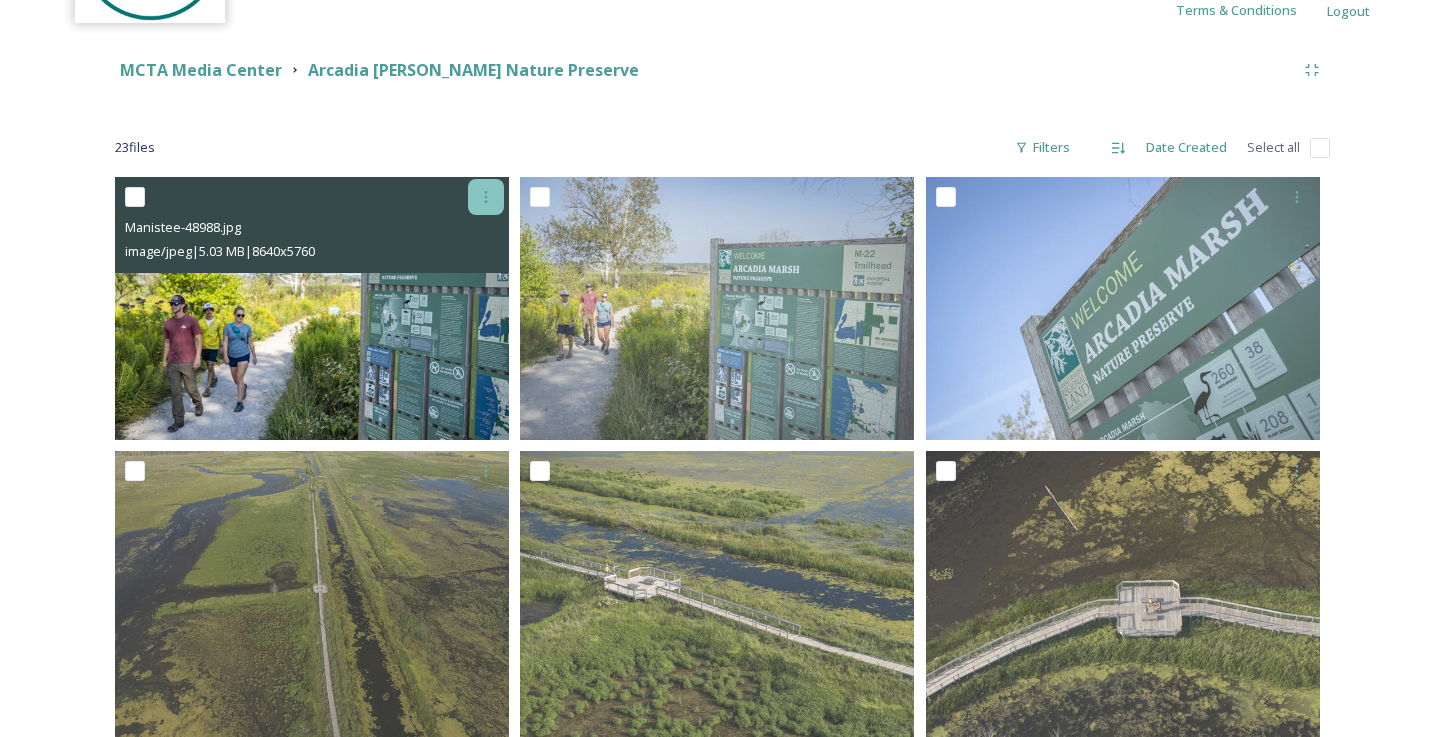 click 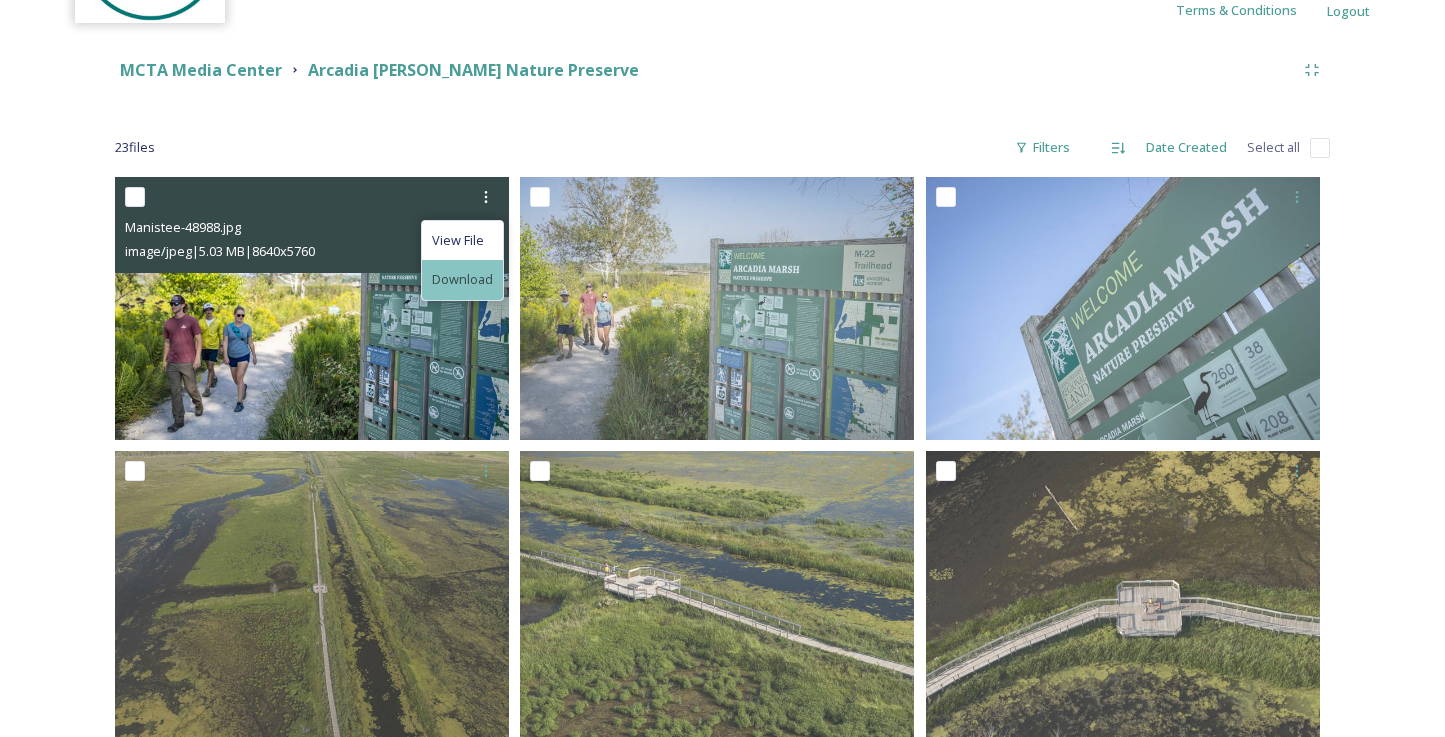 click on "Download" at bounding box center [462, 279] 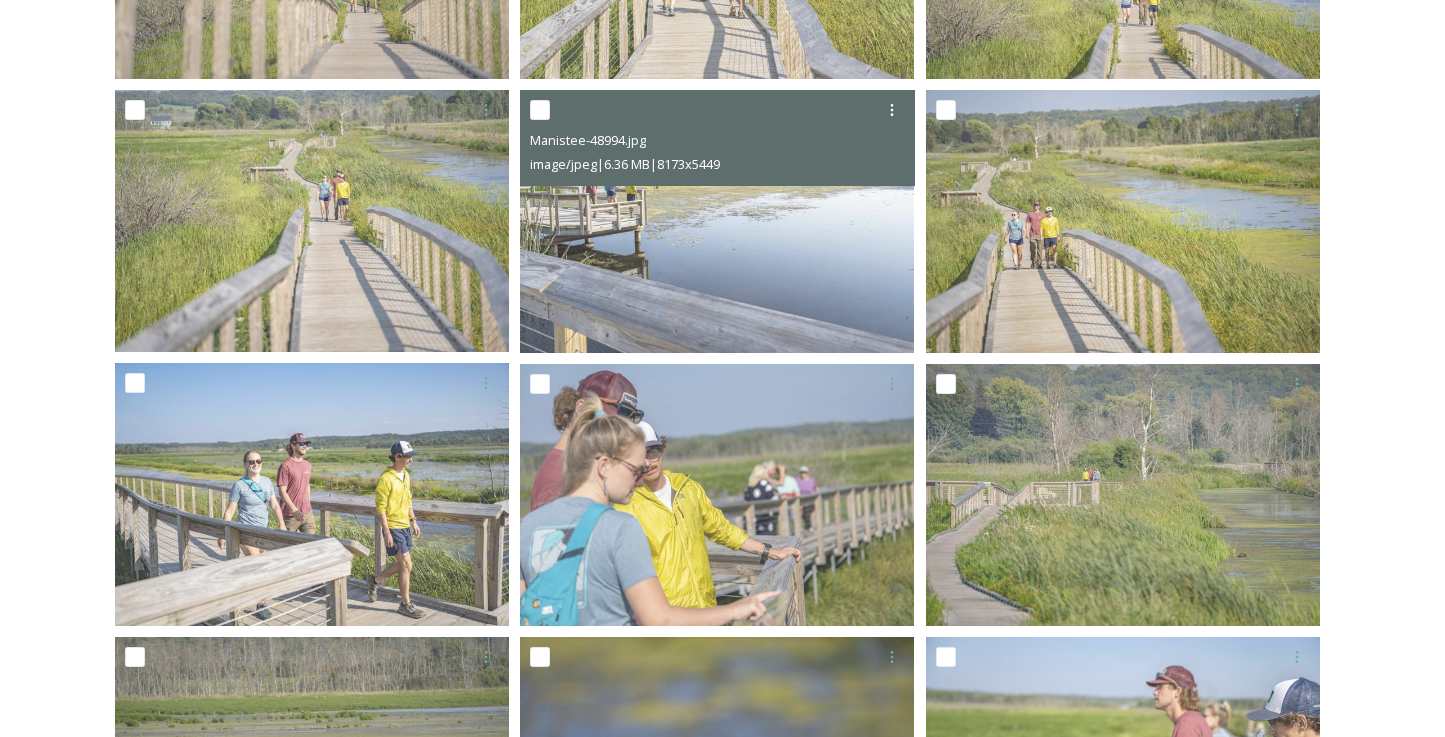 scroll, scrollTop: 0, scrollLeft: 0, axis: both 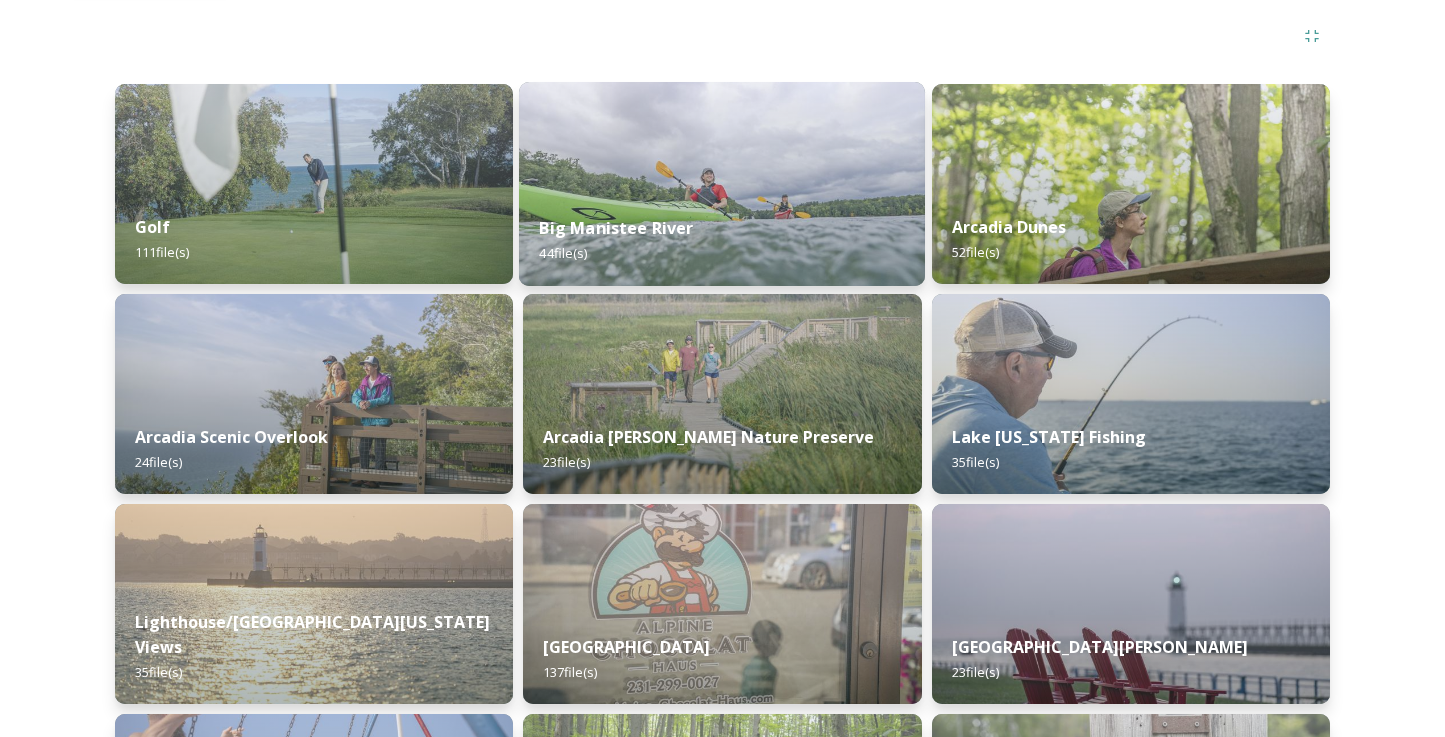 click on "Big Manistee River 44  file(s)" at bounding box center (722, 240) 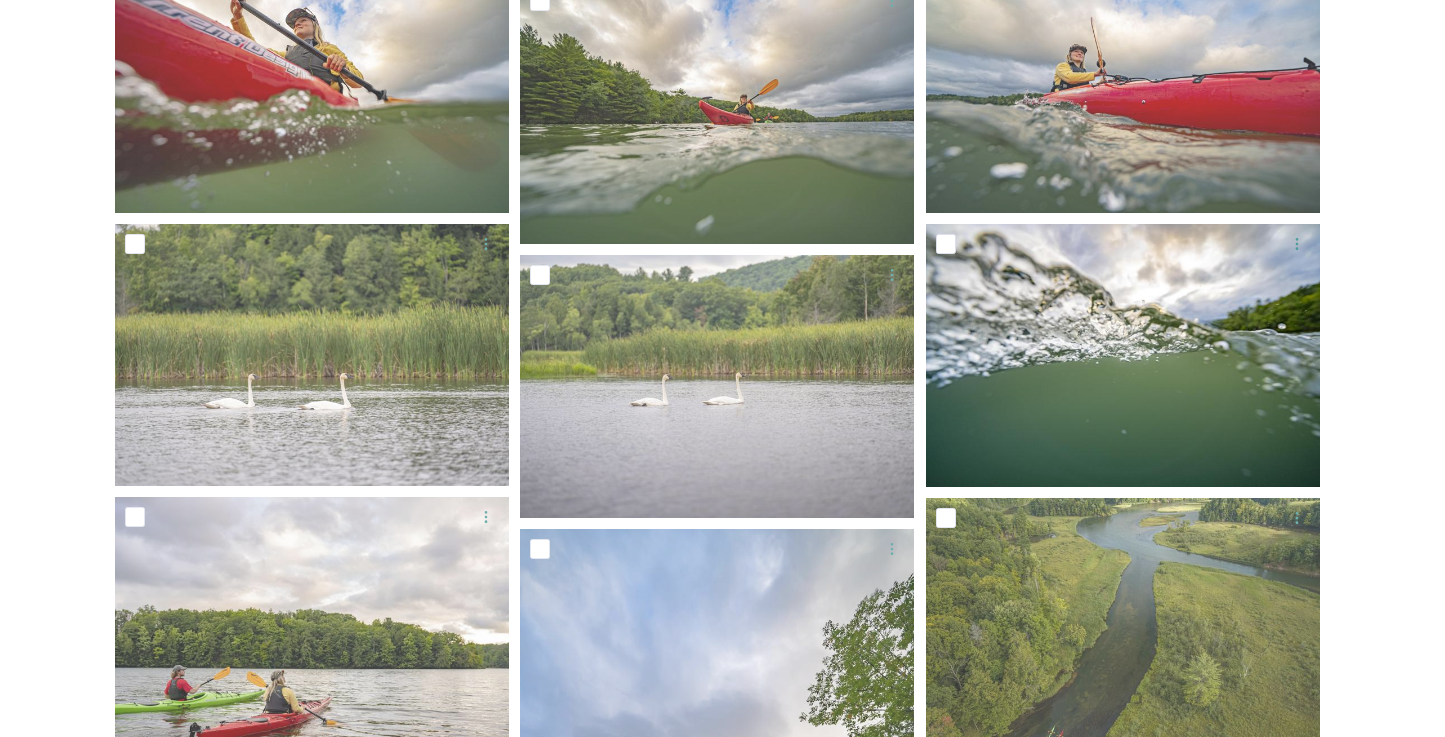 scroll, scrollTop: 708, scrollLeft: 0, axis: vertical 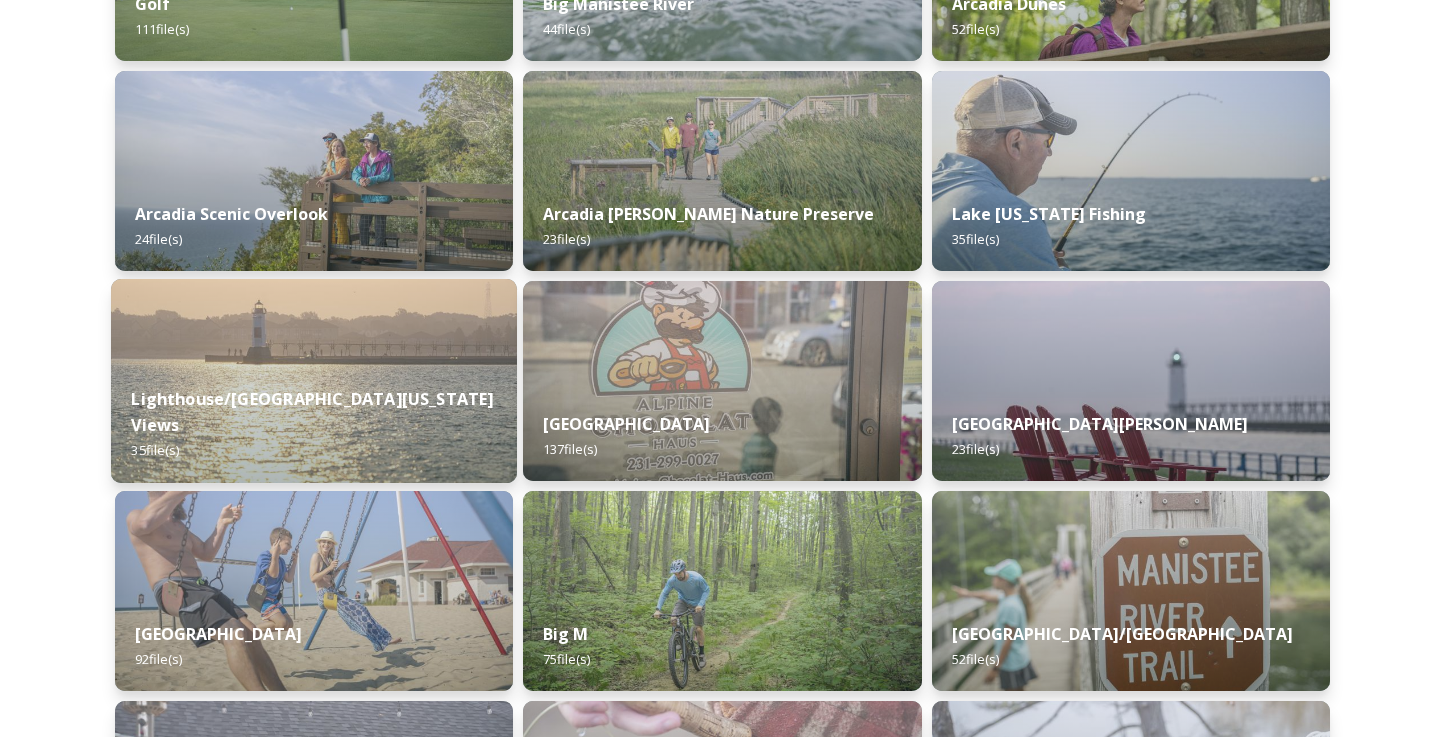 click on "Lighthouse/[GEOGRAPHIC_DATA][US_STATE] Views" at bounding box center (312, 412) 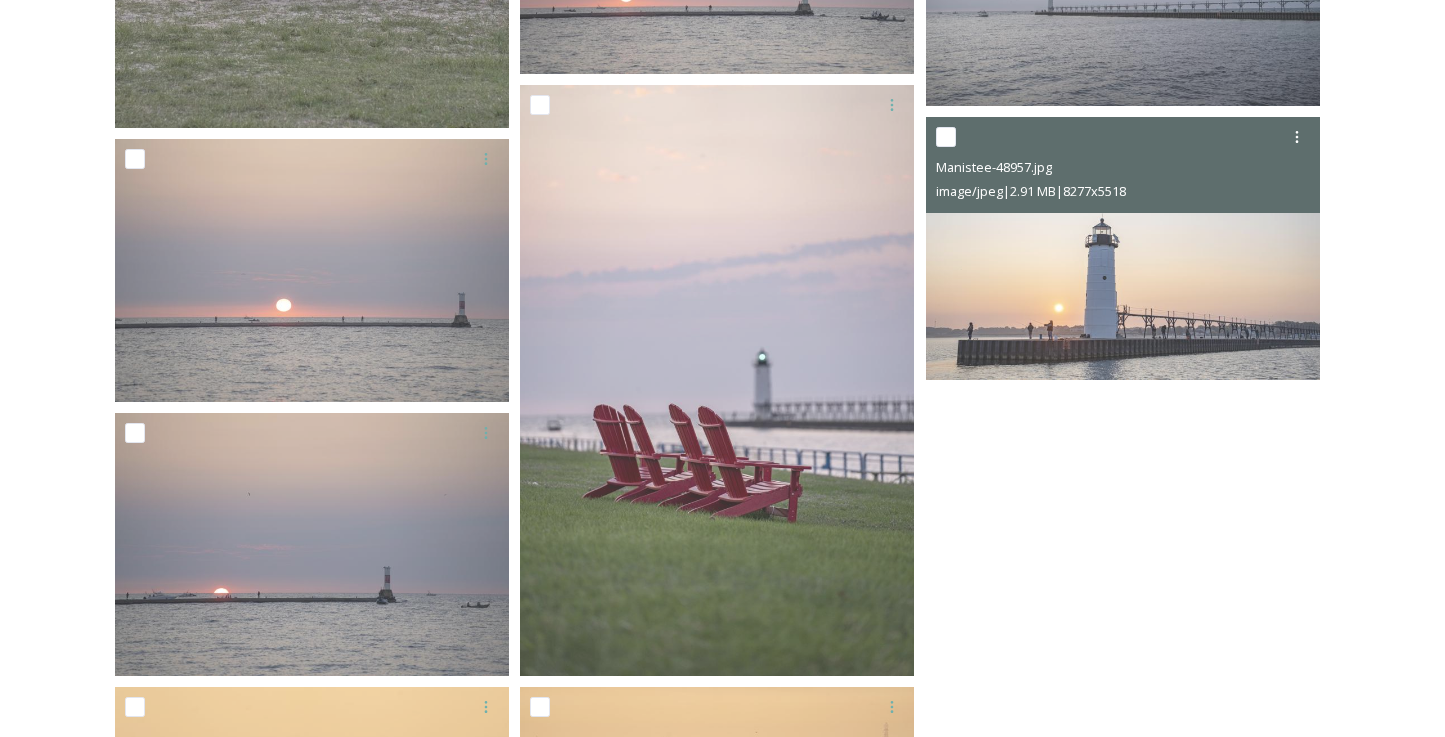 scroll, scrollTop: 3599, scrollLeft: 0, axis: vertical 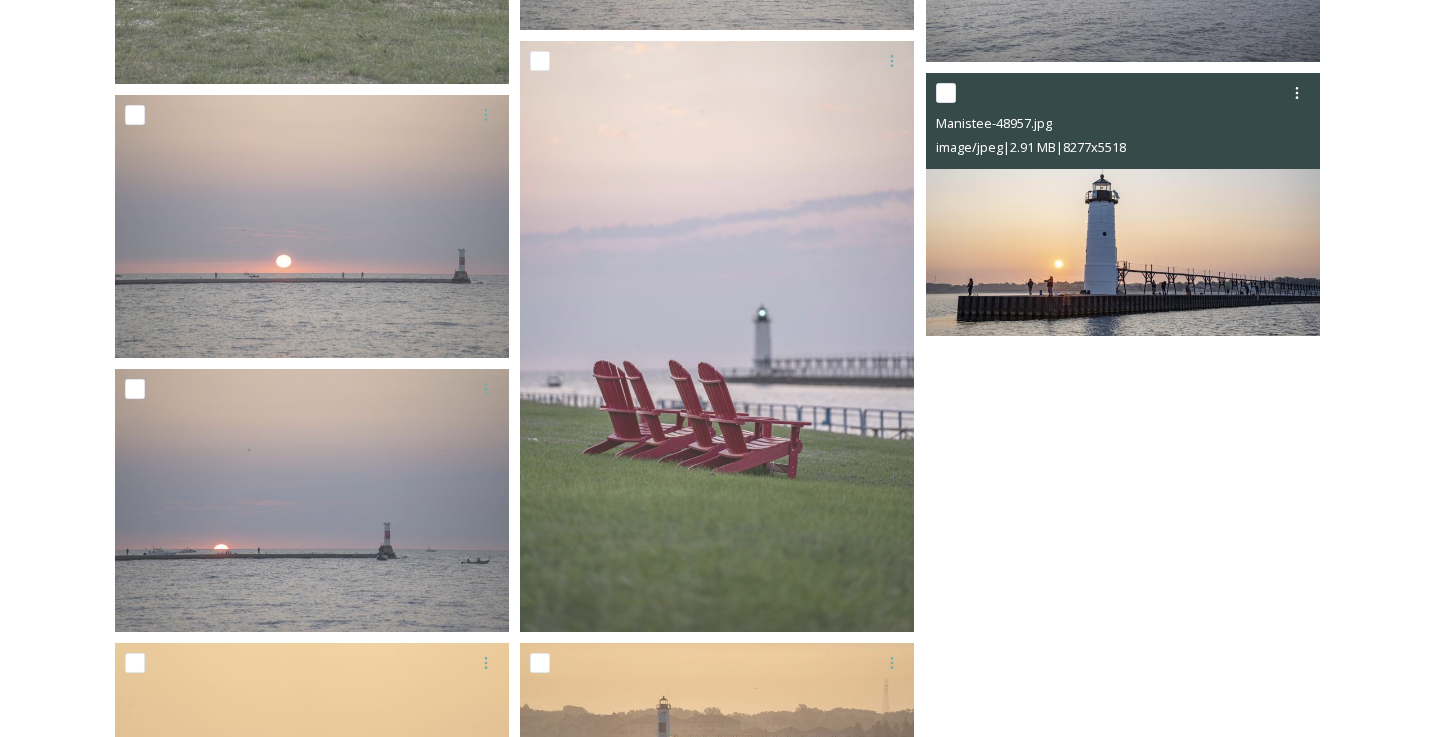 click at bounding box center [1123, 204] 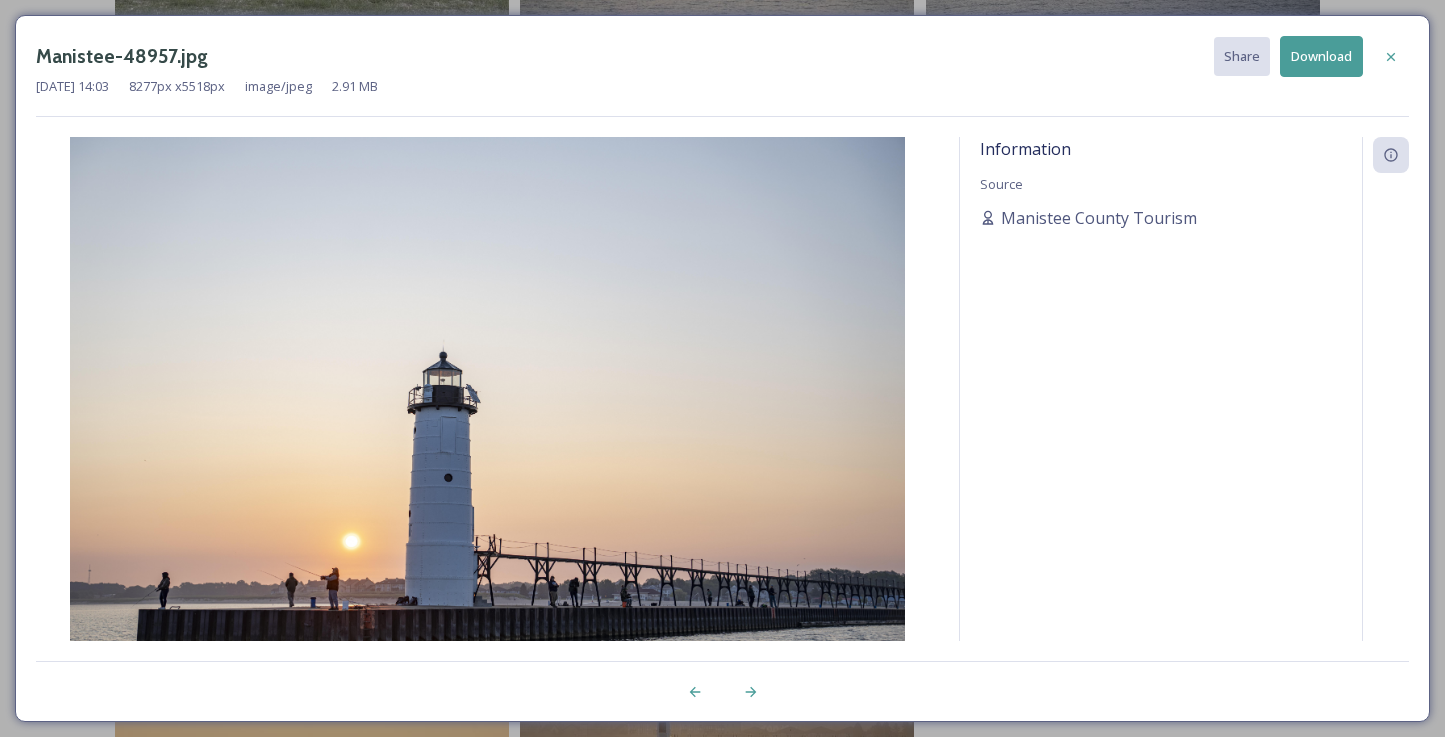 click on "Download" at bounding box center [1321, 56] 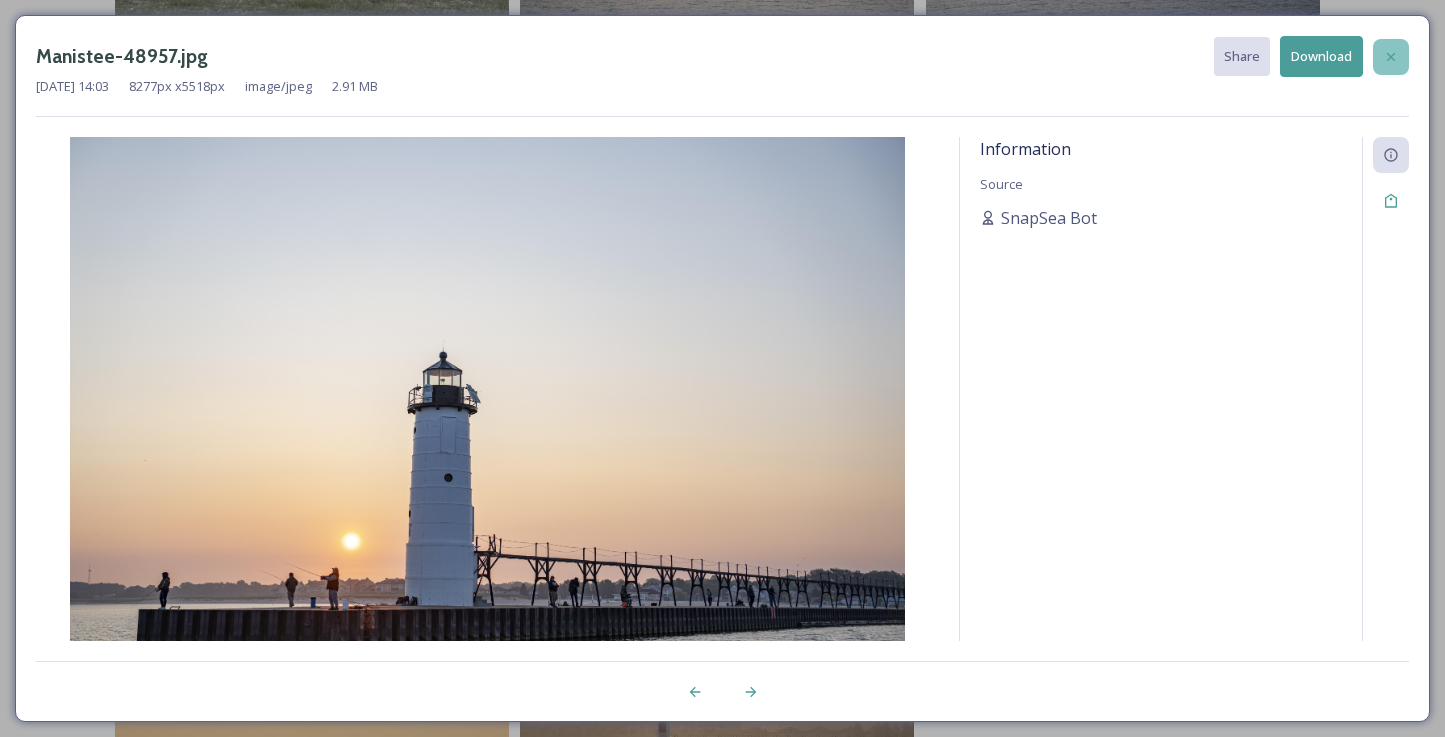 click 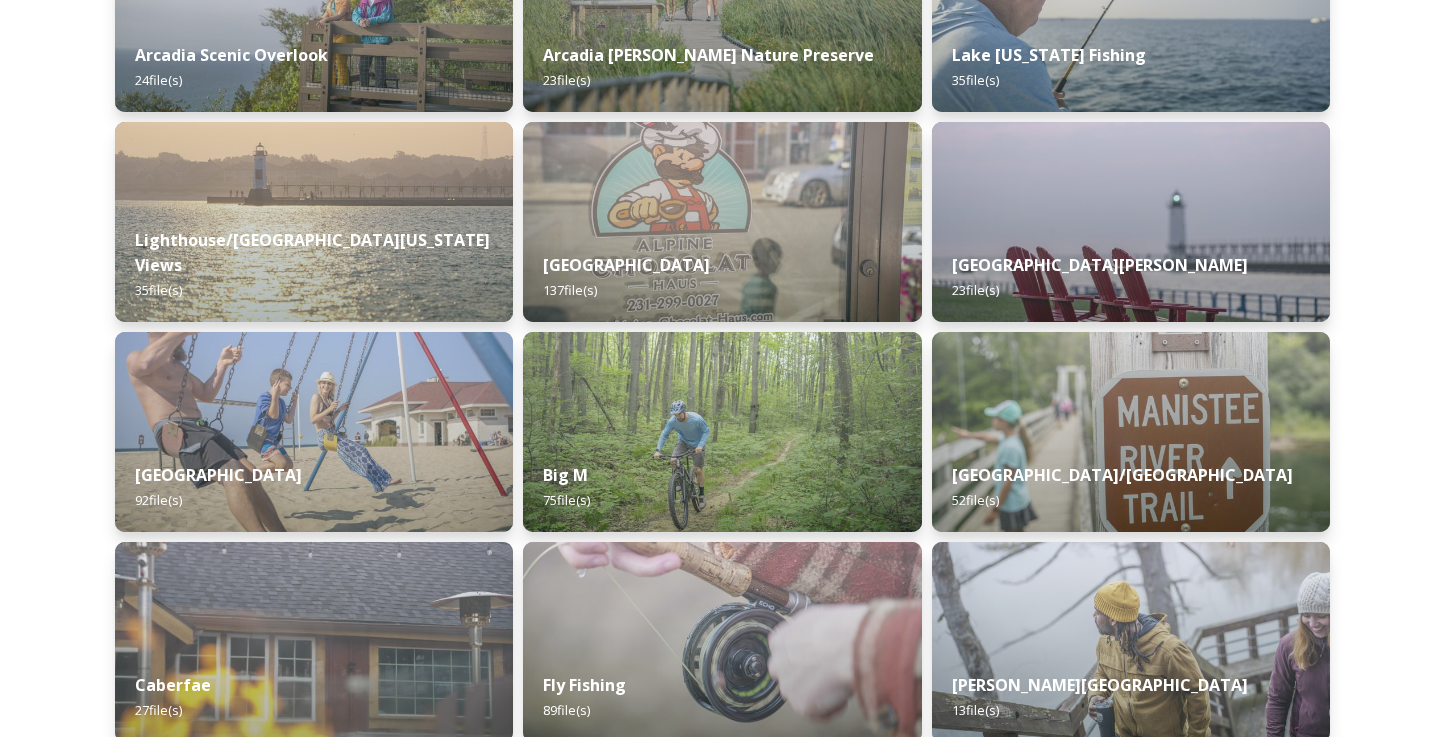 scroll, scrollTop: 620, scrollLeft: 0, axis: vertical 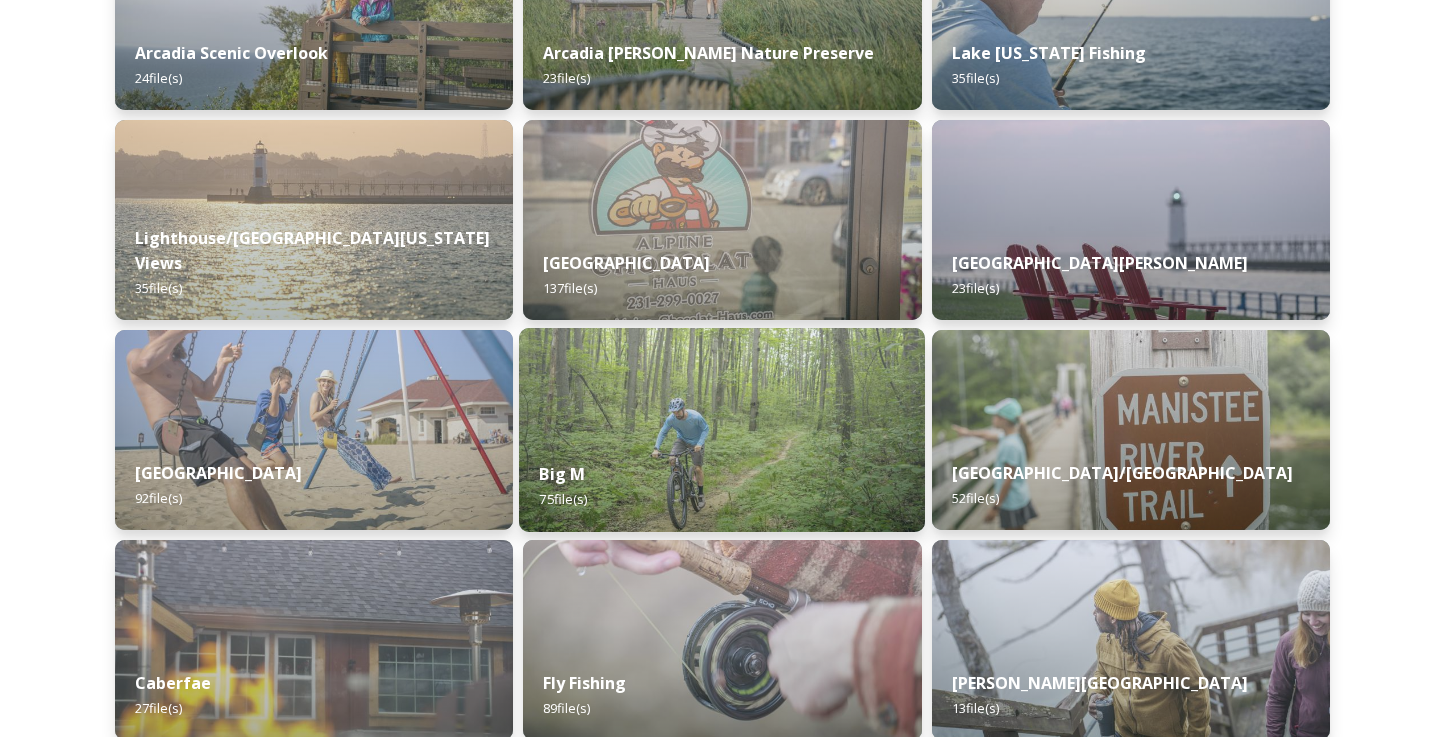 click at bounding box center [722, 430] 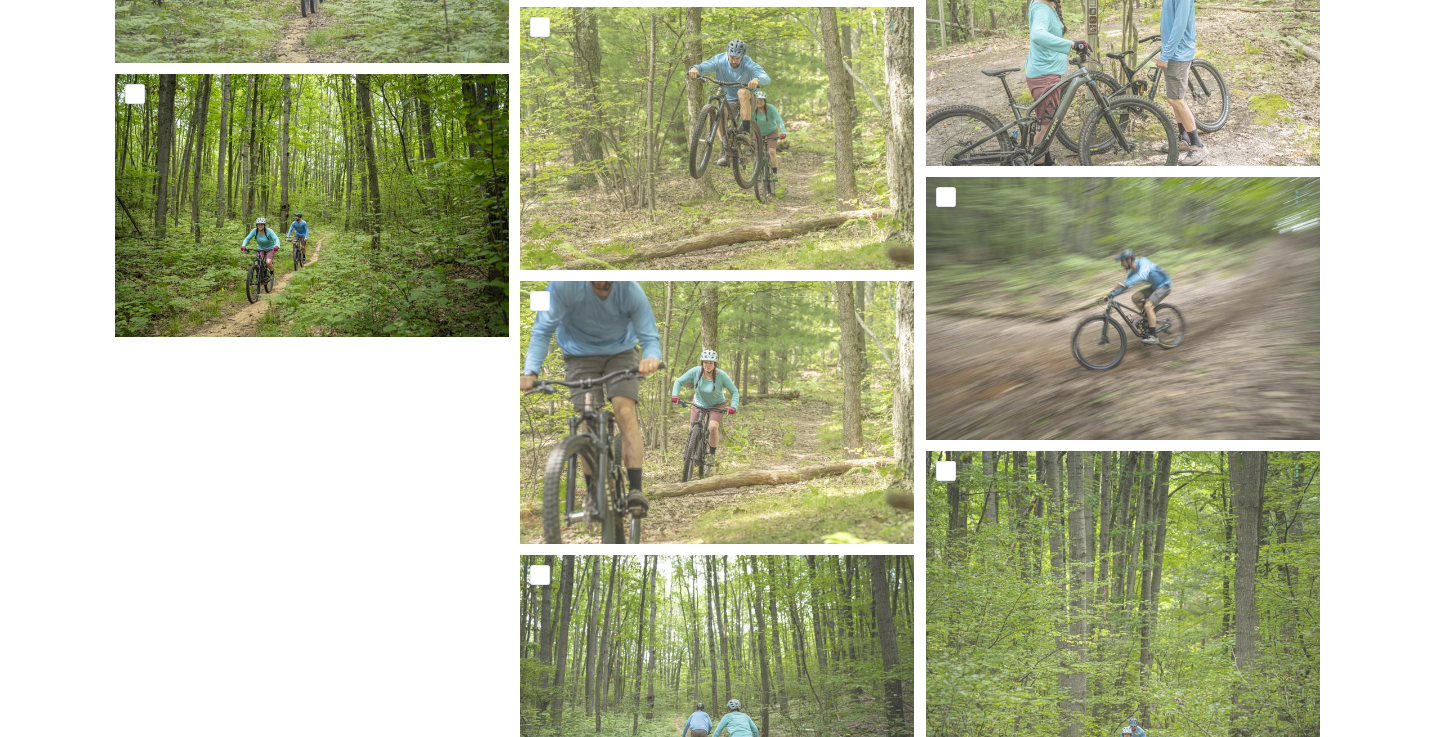 scroll, scrollTop: 7697, scrollLeft: 0, axis: vertical 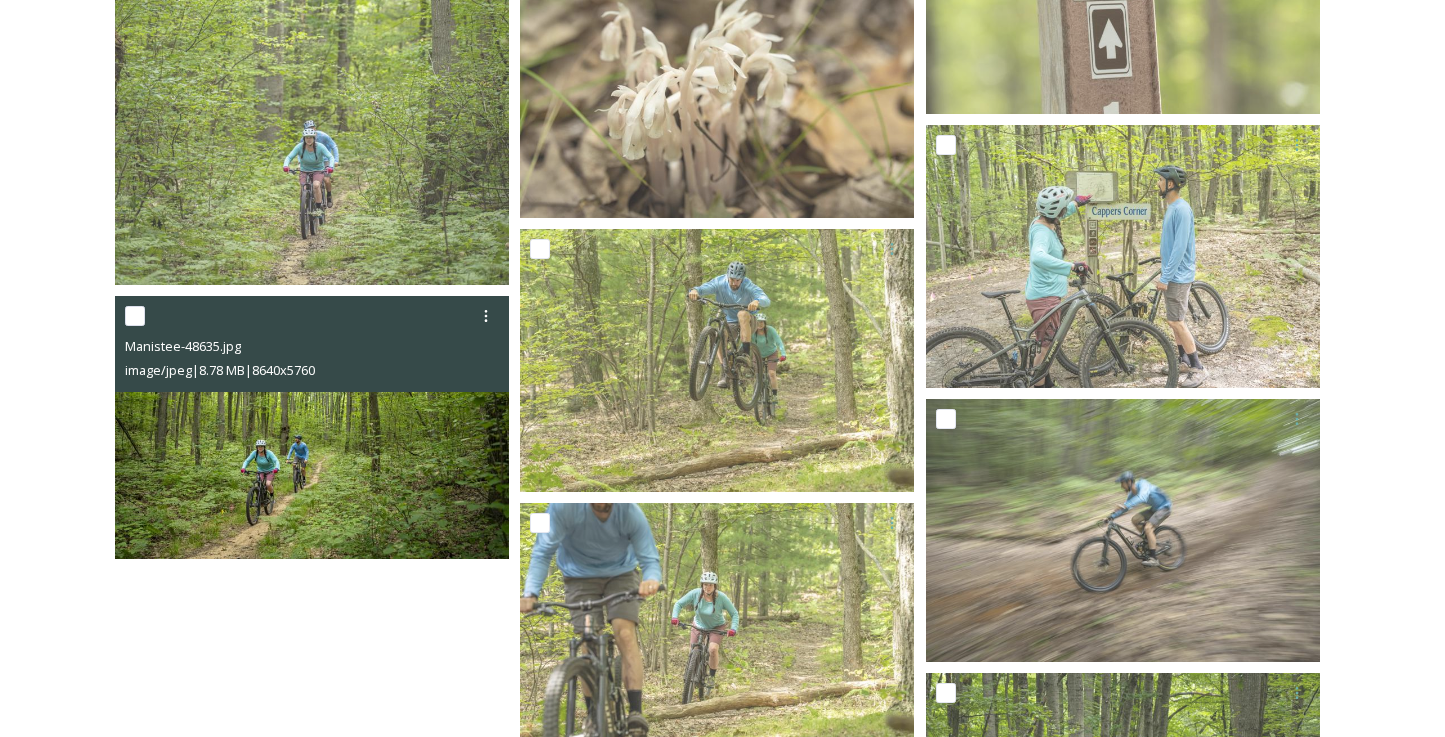 click at bounding box center (312, 427) 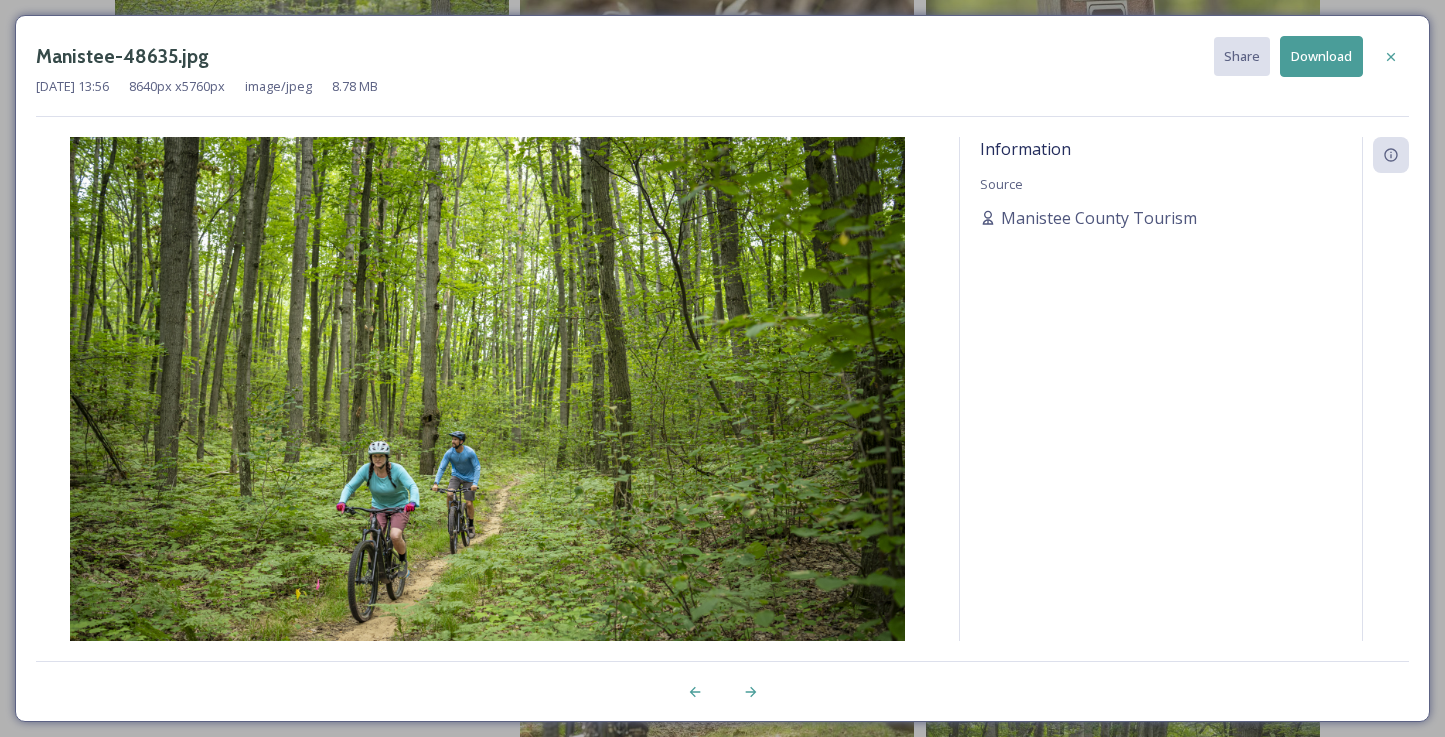 click on "Download" at bounding box center (1321, 56) 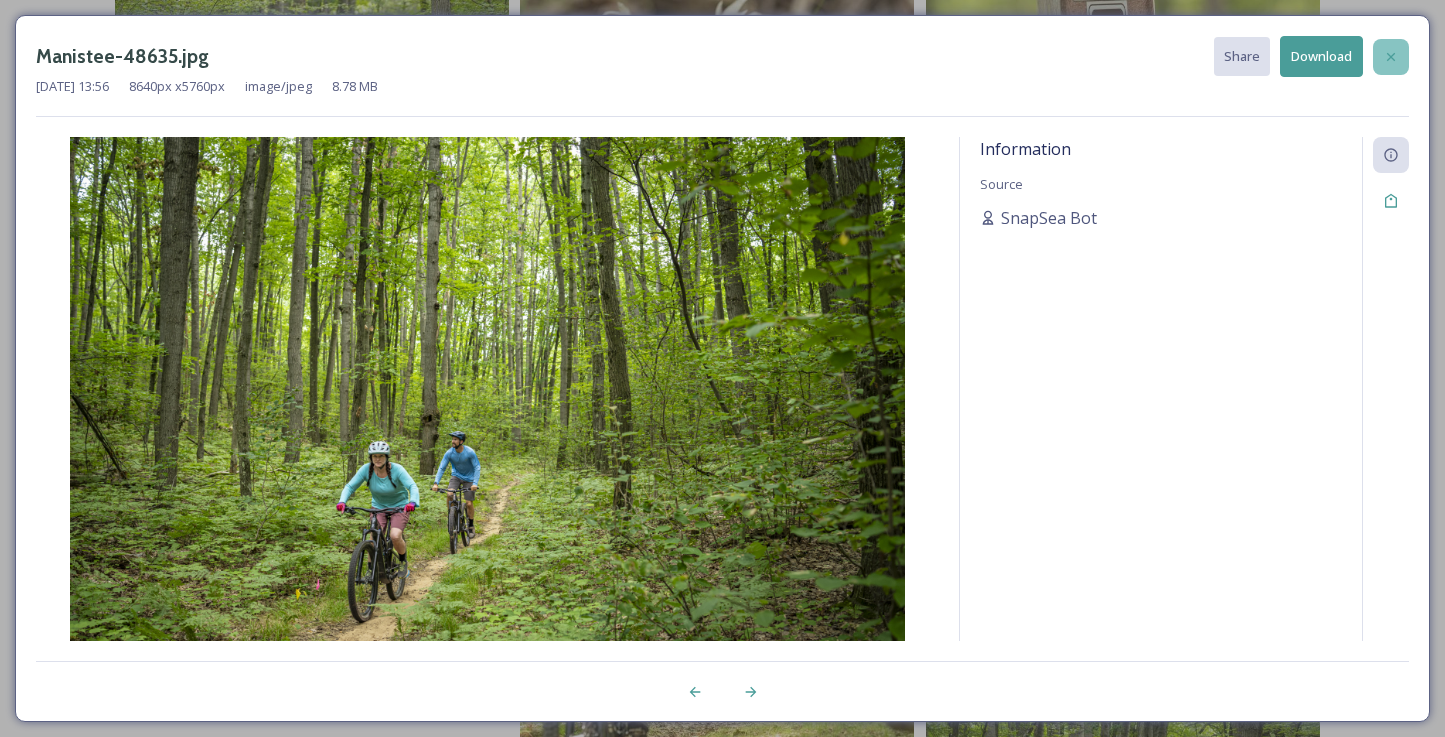 click 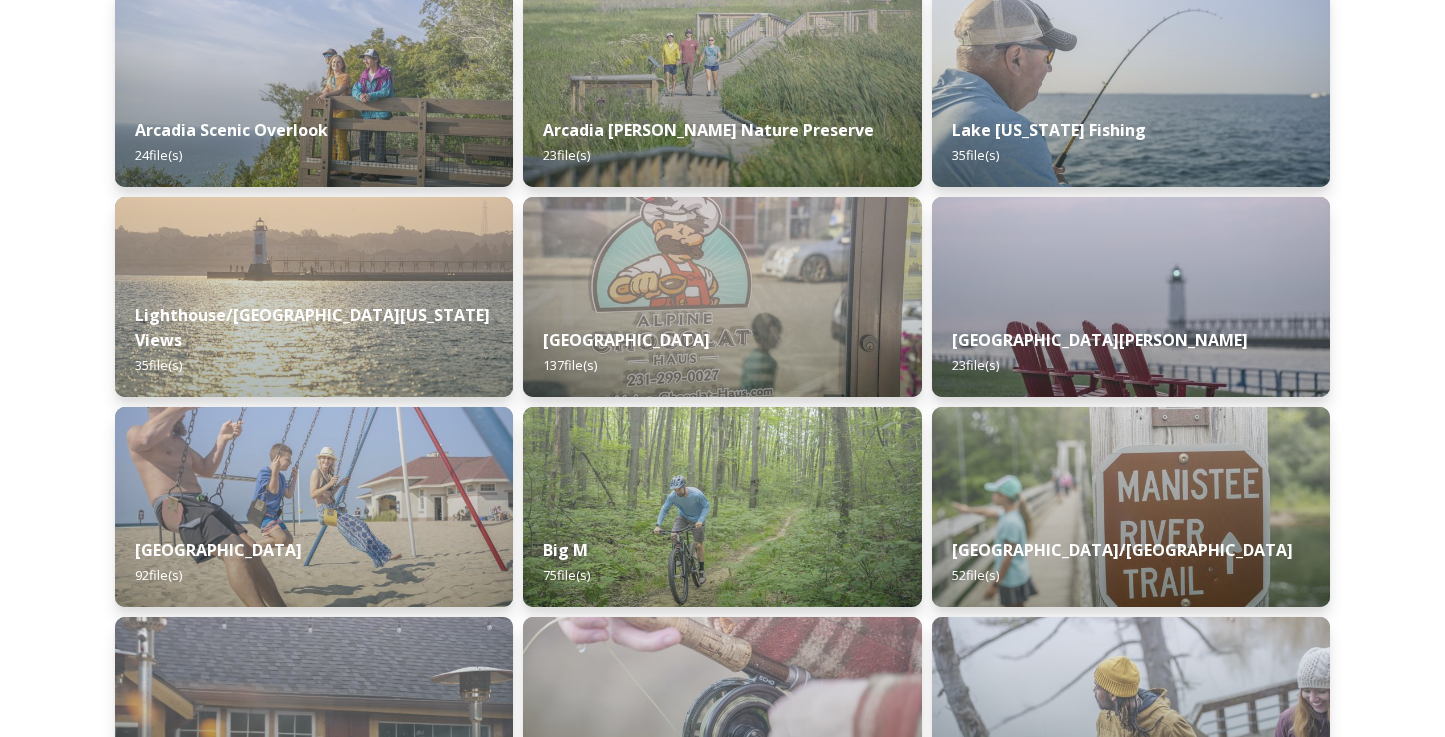 scroll, scrollTop: 593, scrollLeft: 0, axis: vertical 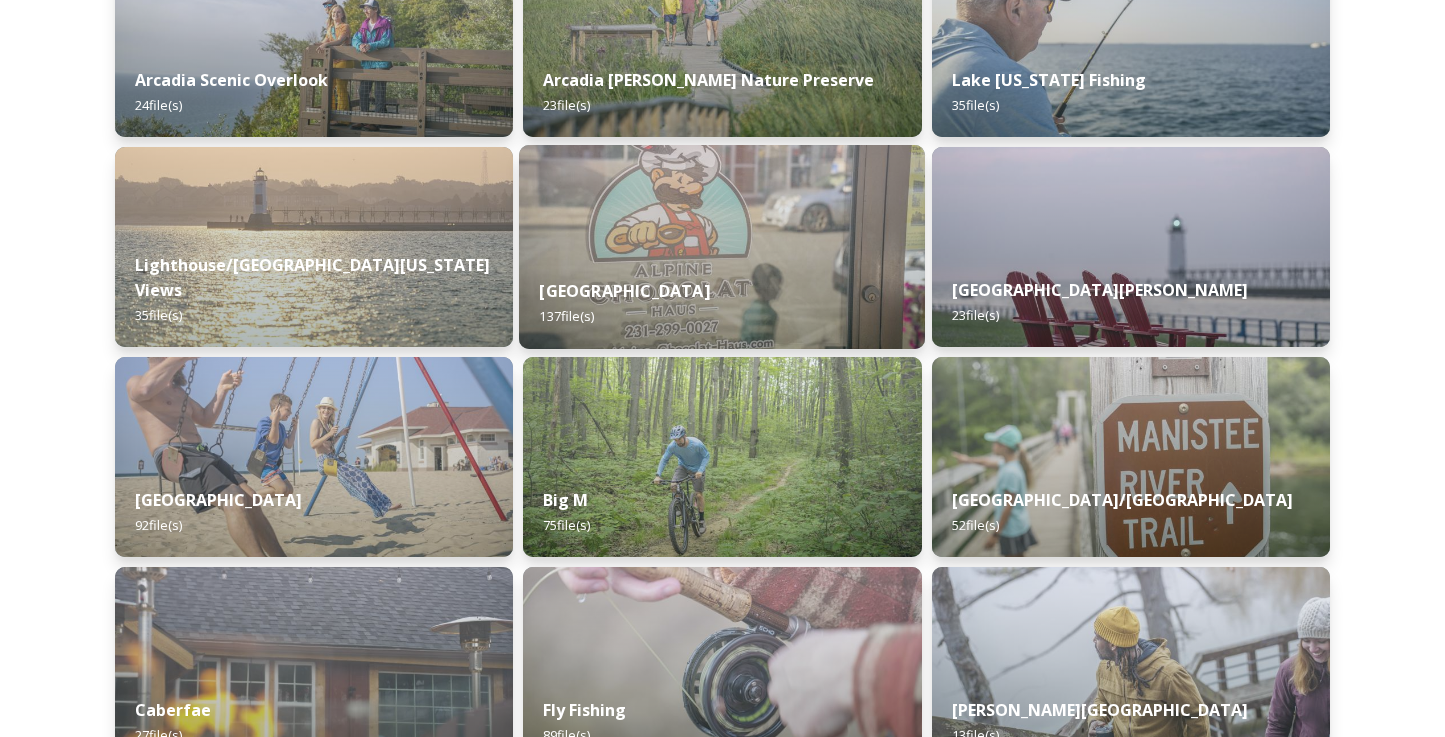 click on "Downtown Manistee 137  file(s)" at bounding box center (722, 303) 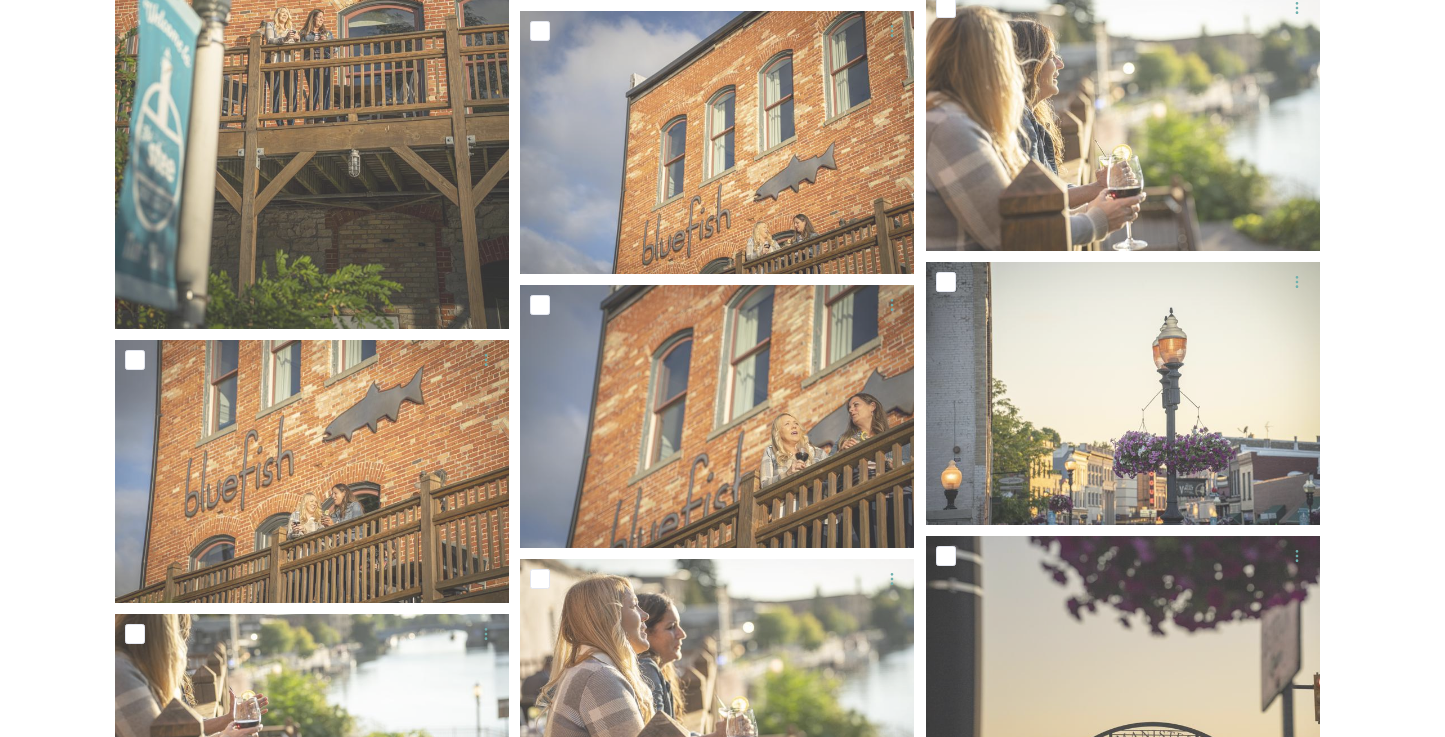 scroll, scrollTop: 12171, scrollLeft: 0, axis: vertical 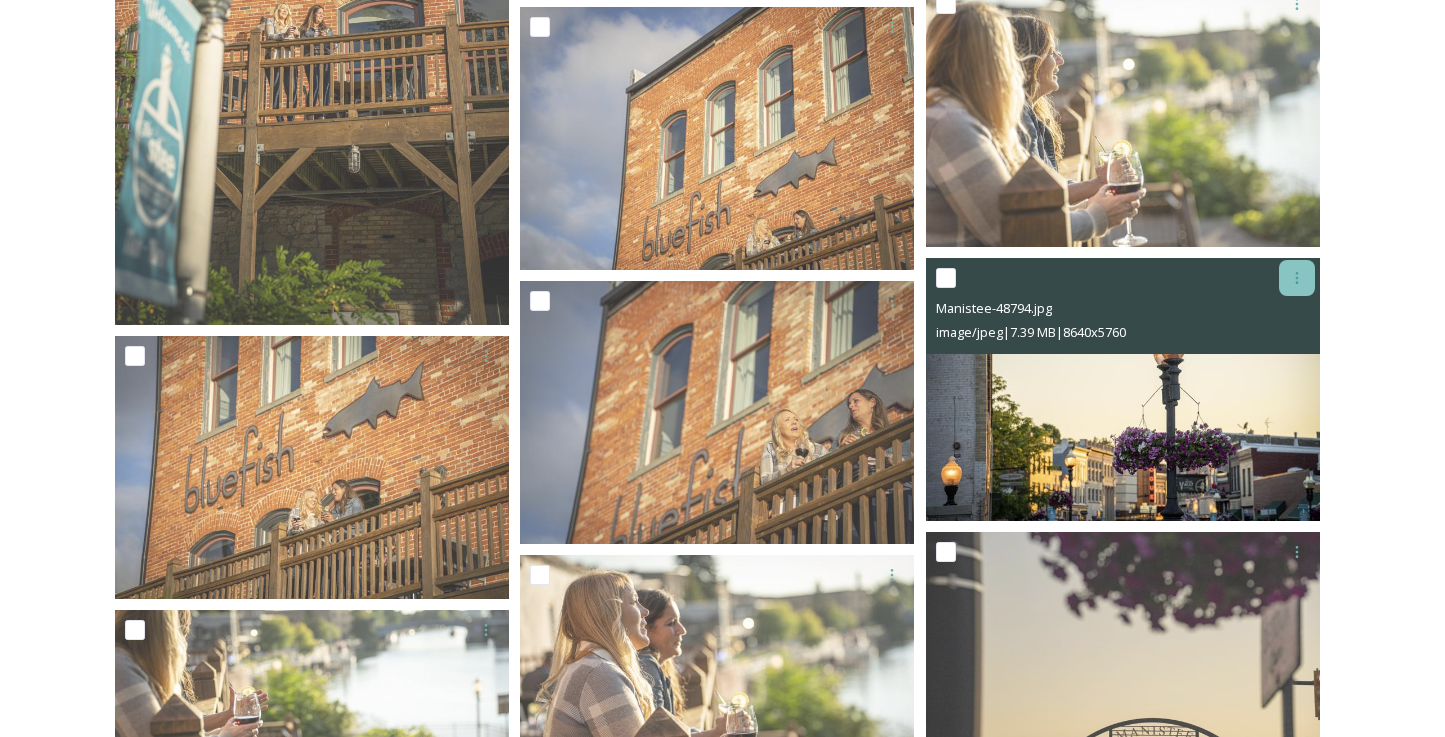 click 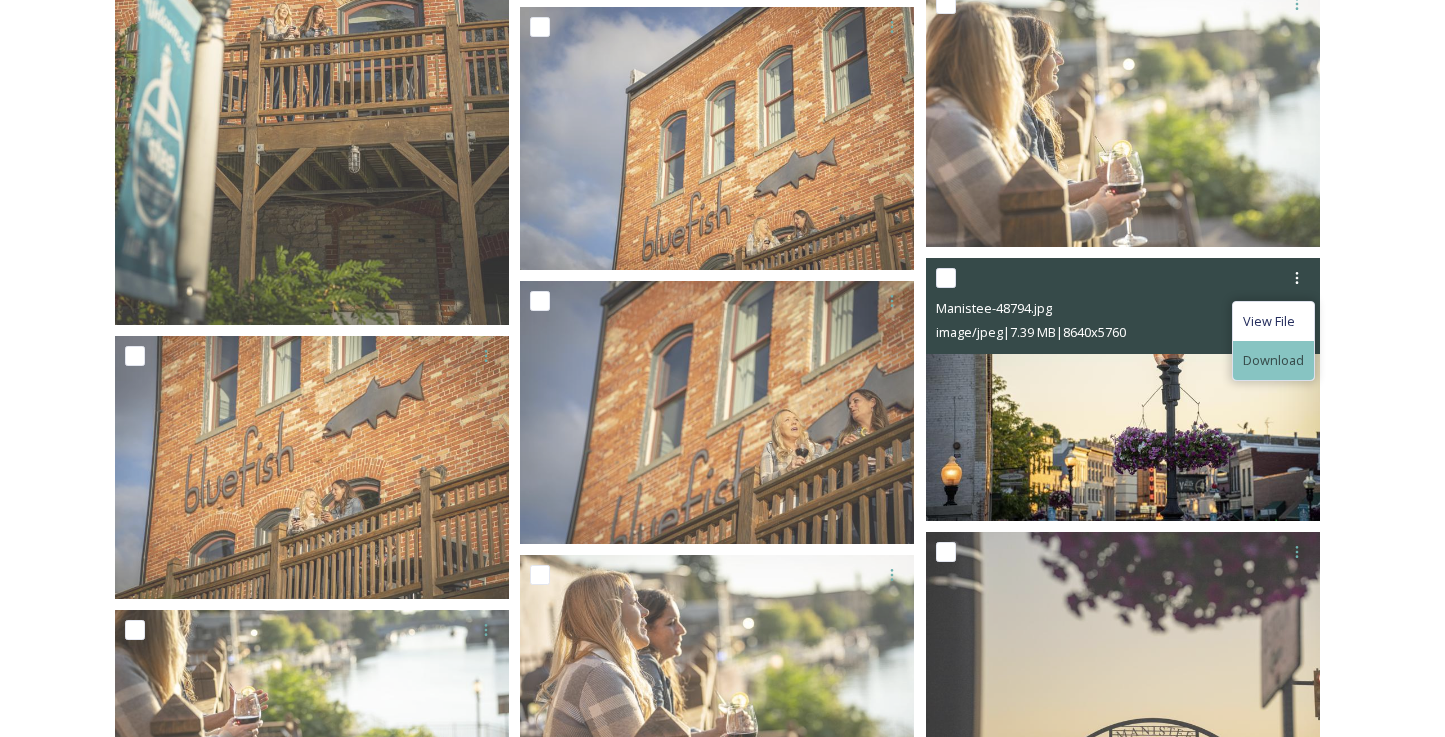 click on "Download" at bounding box center [1273, 360] 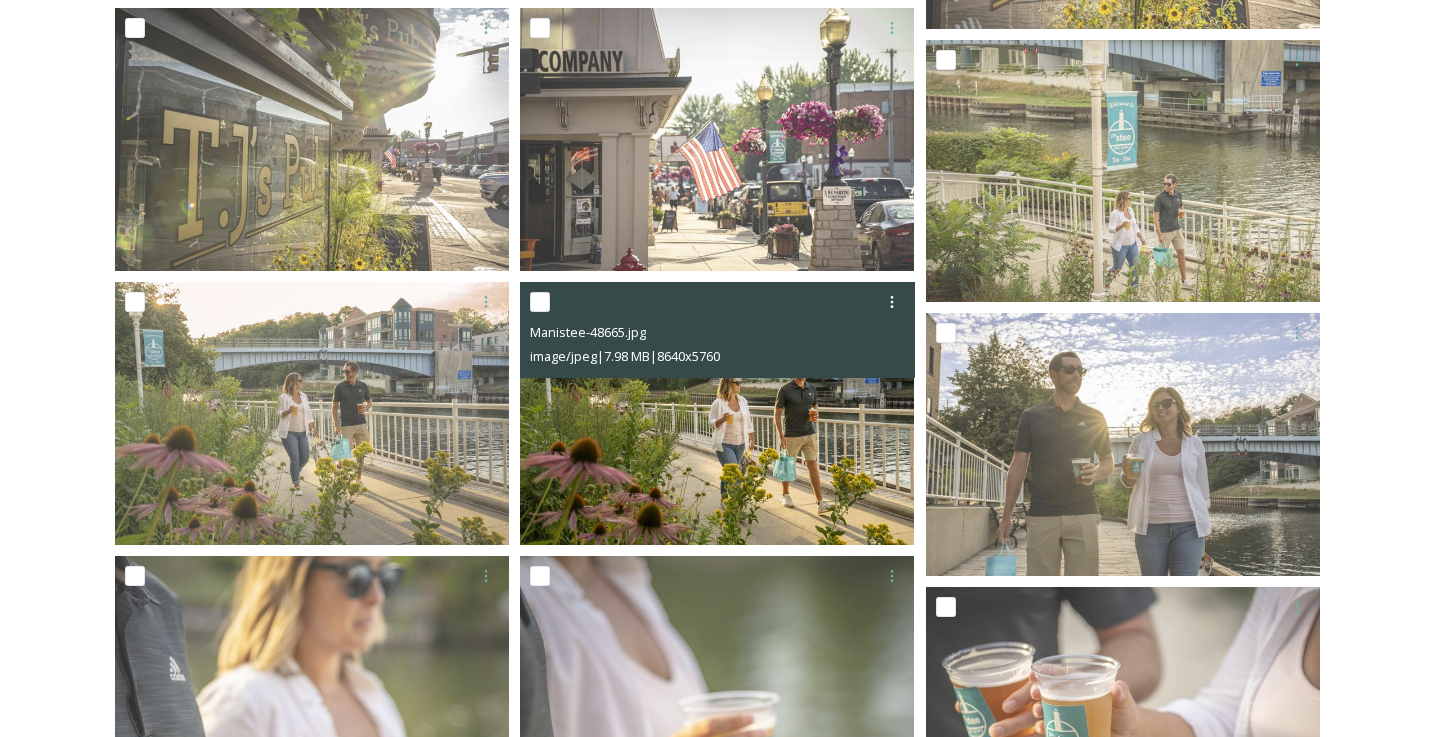scroll, scrollTop: 5322, scrollLeft: 0, axis: vertical 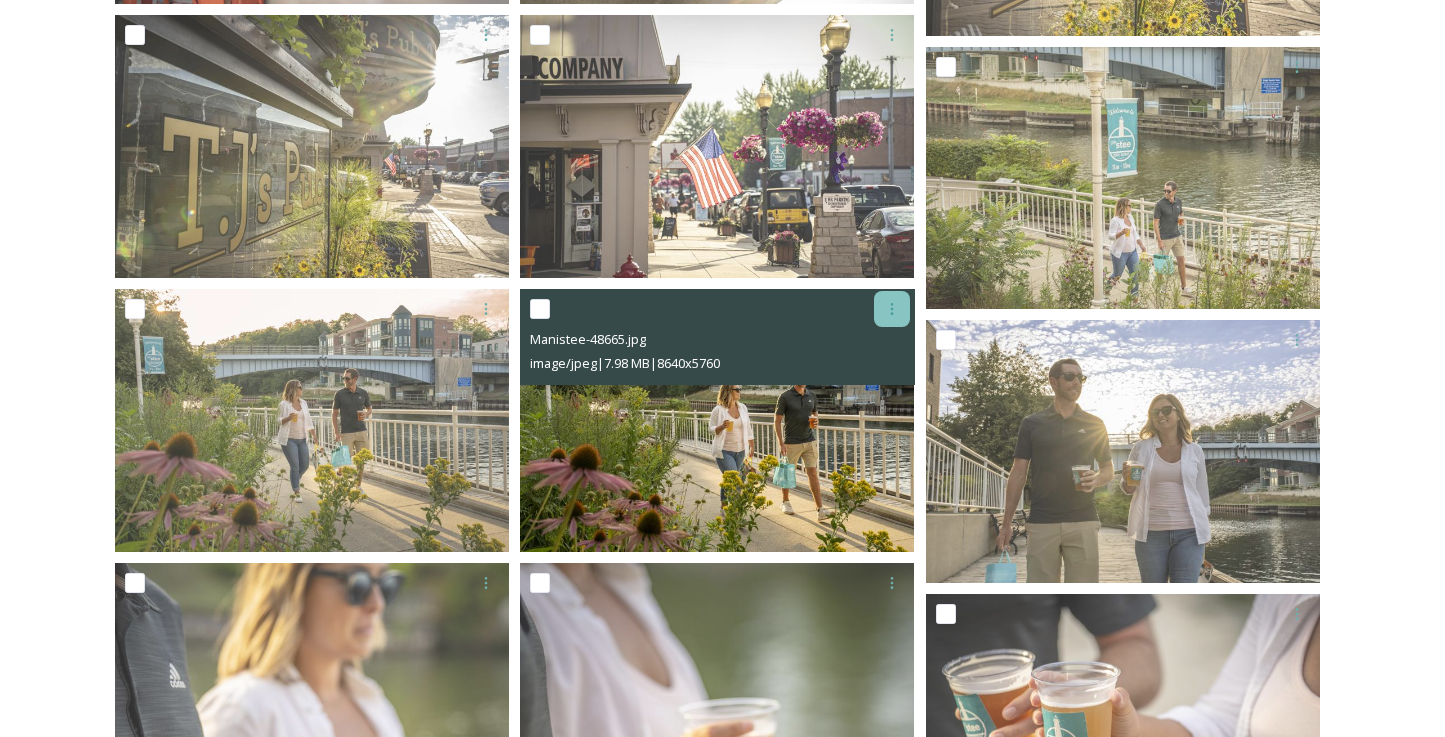 click 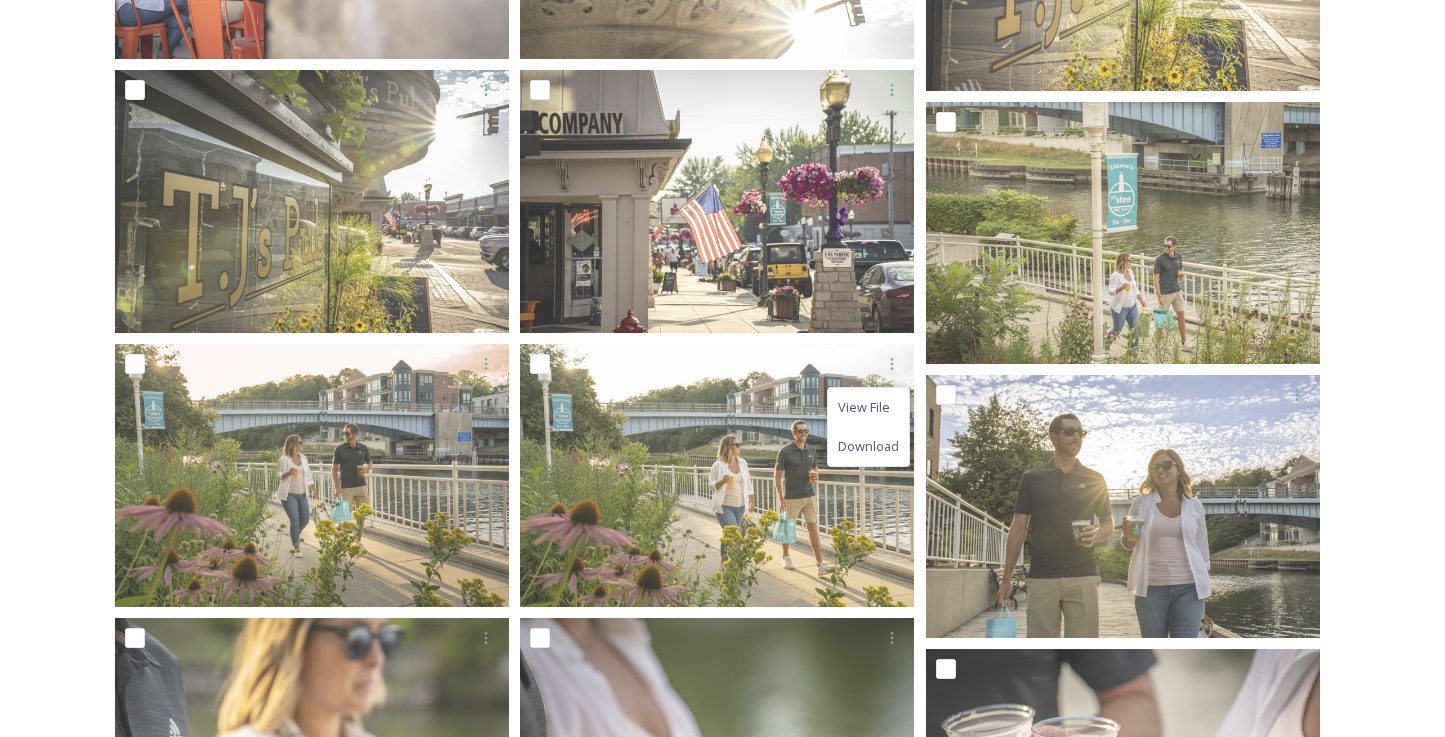 scroll, scrollTop: 5264, scrollLeft: 0, axis: vertical 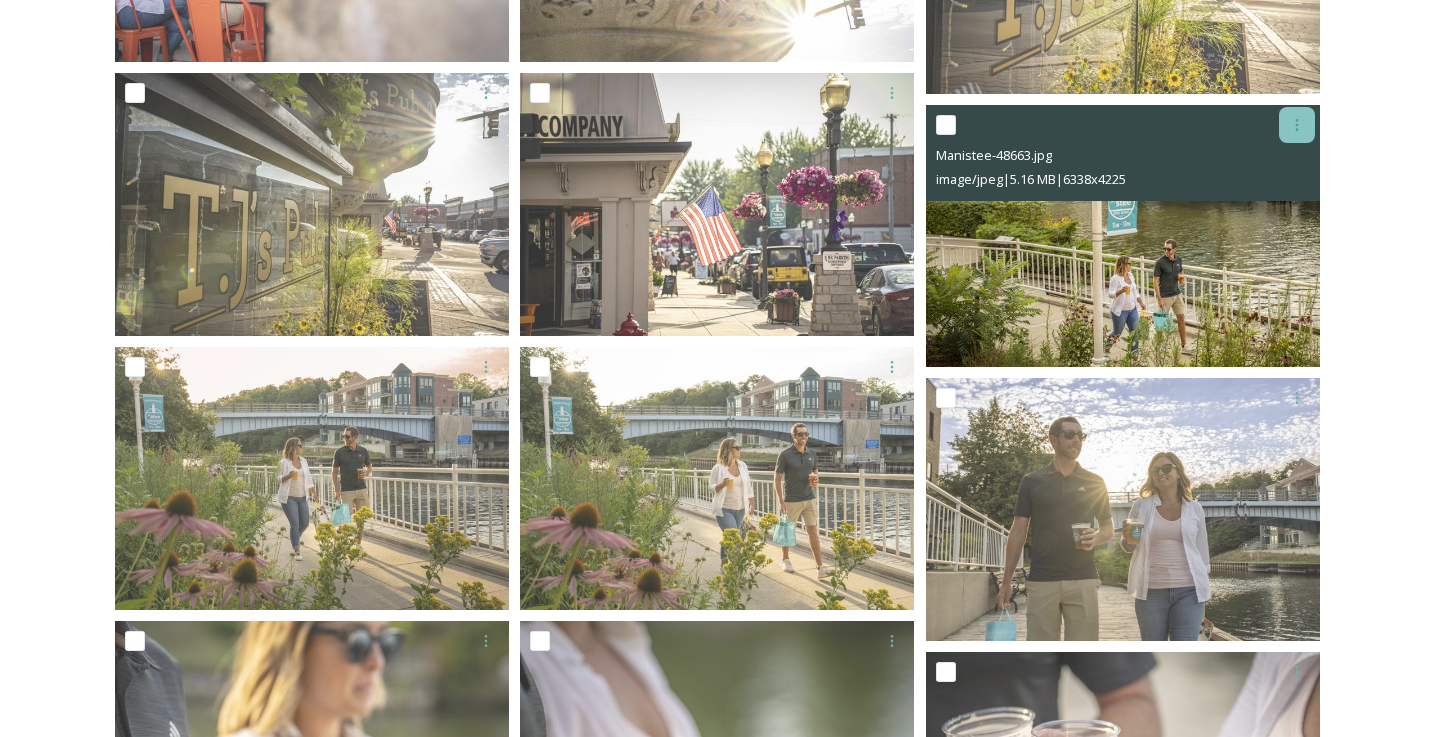 click 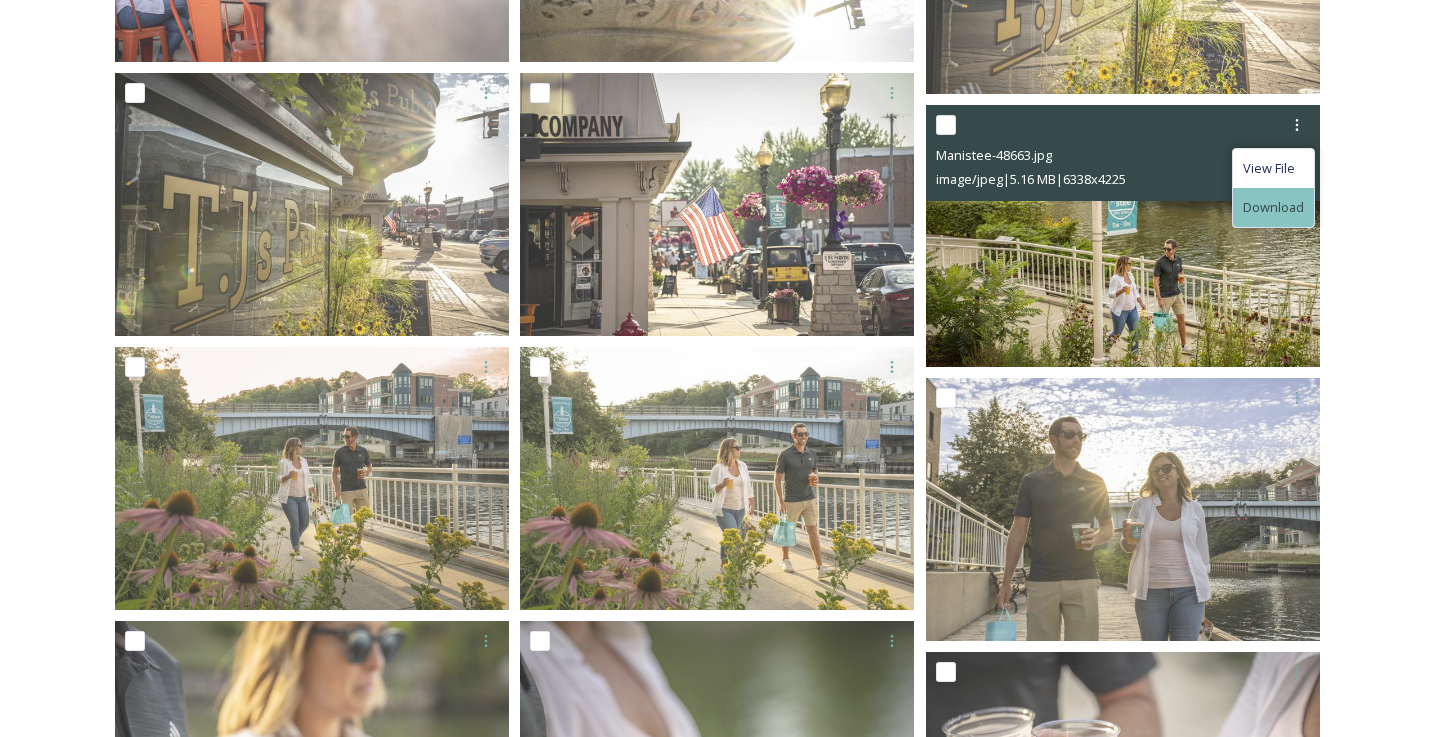 click on "Download" at bounding box center [1273, 207] 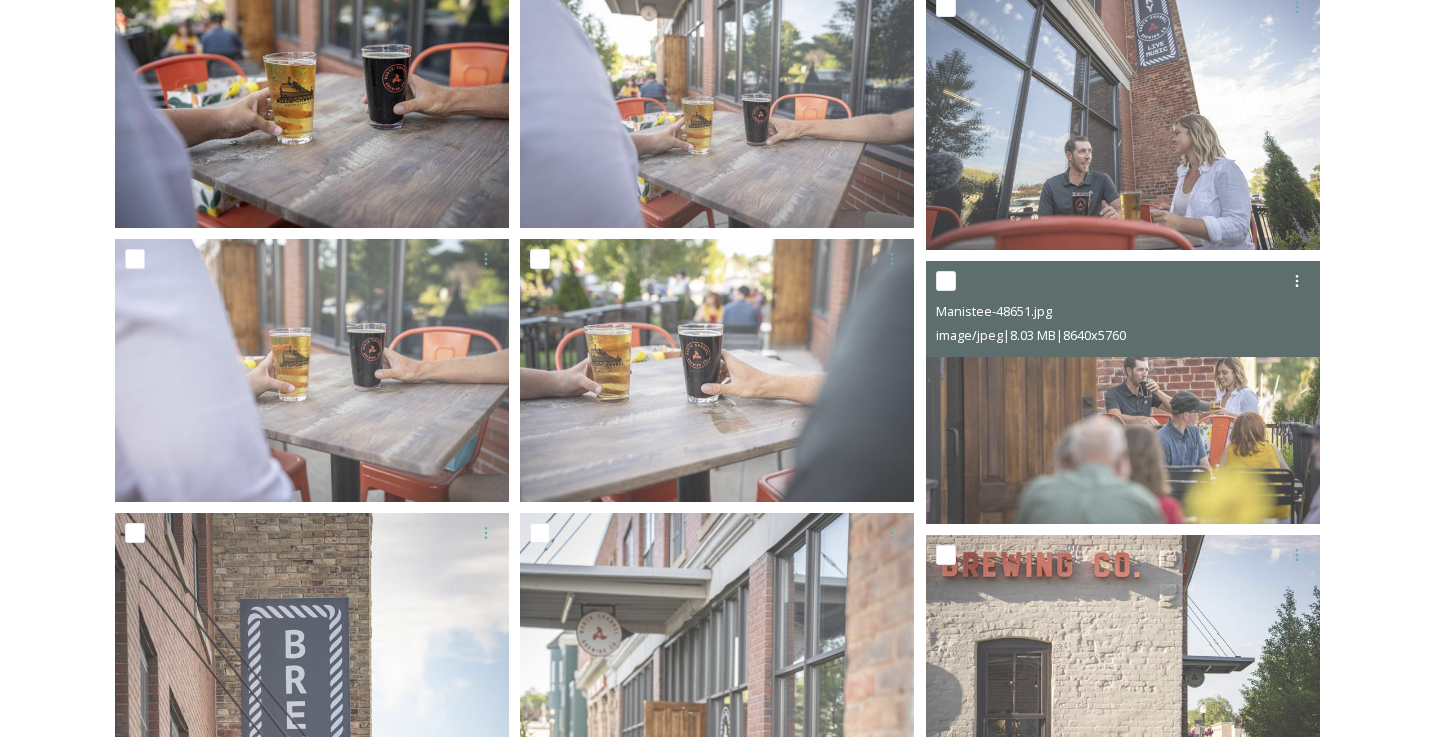 scroll, scrollTop: 3926, scrollLeft: 0, axis: vertical 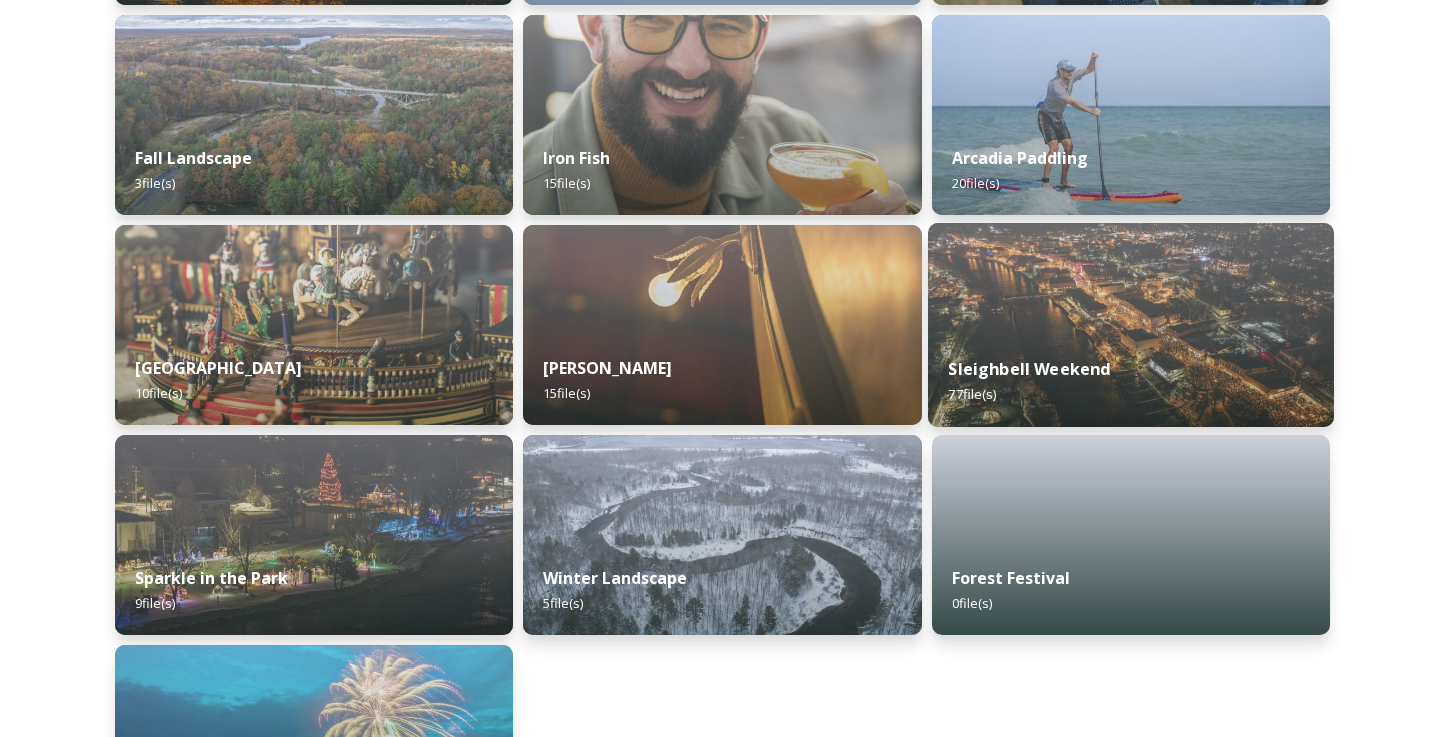 click at bounding box center [1131, 325] 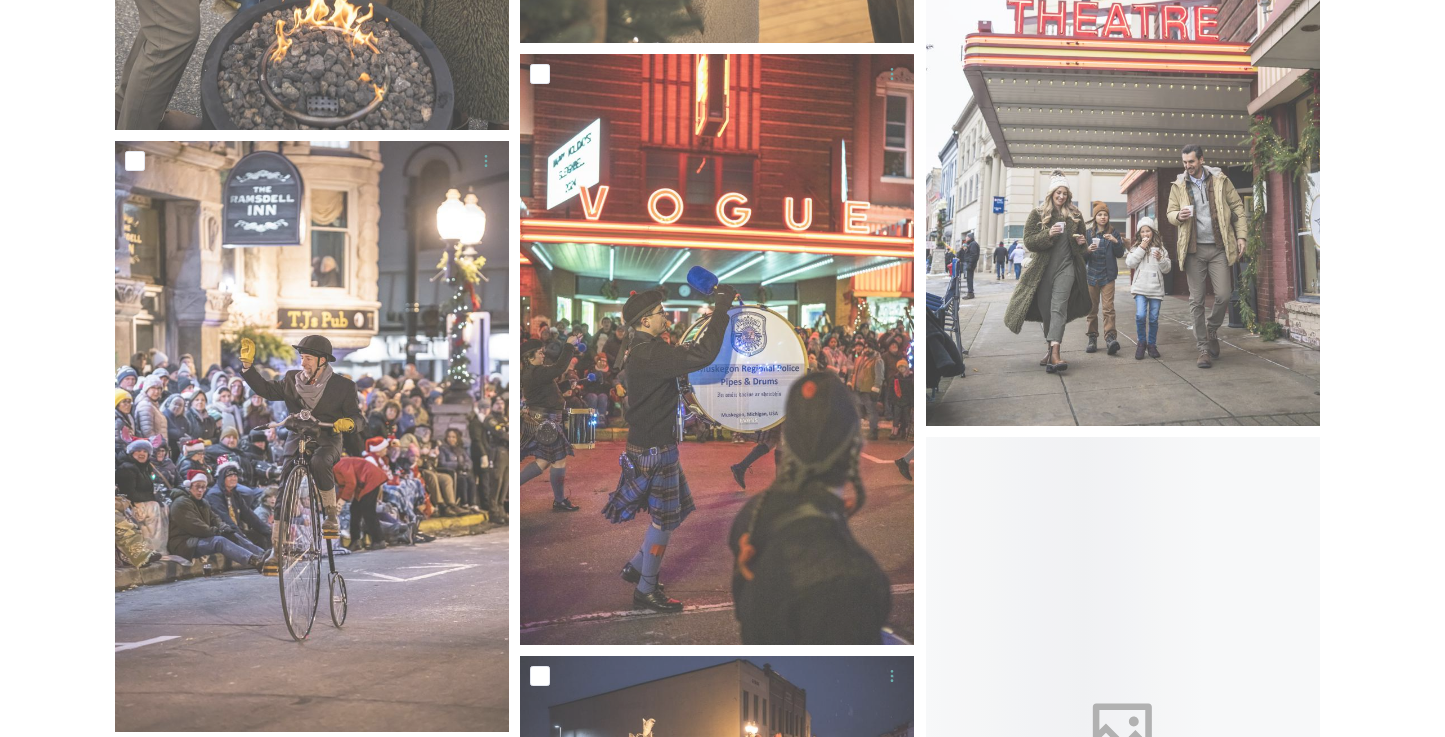 scroll, scrollTop: 5306, scrollLeft: 0, axis: vertical 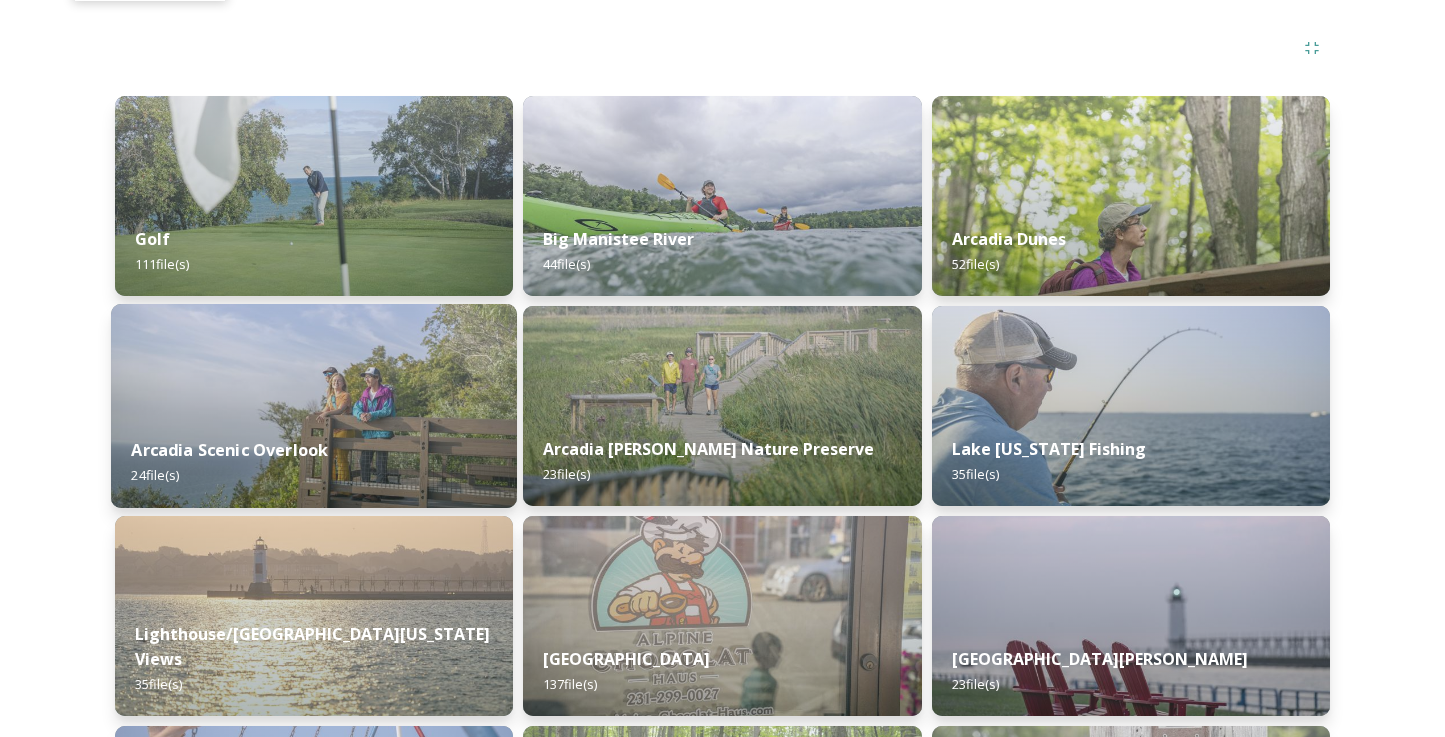 click at bounding box center [314, 406] 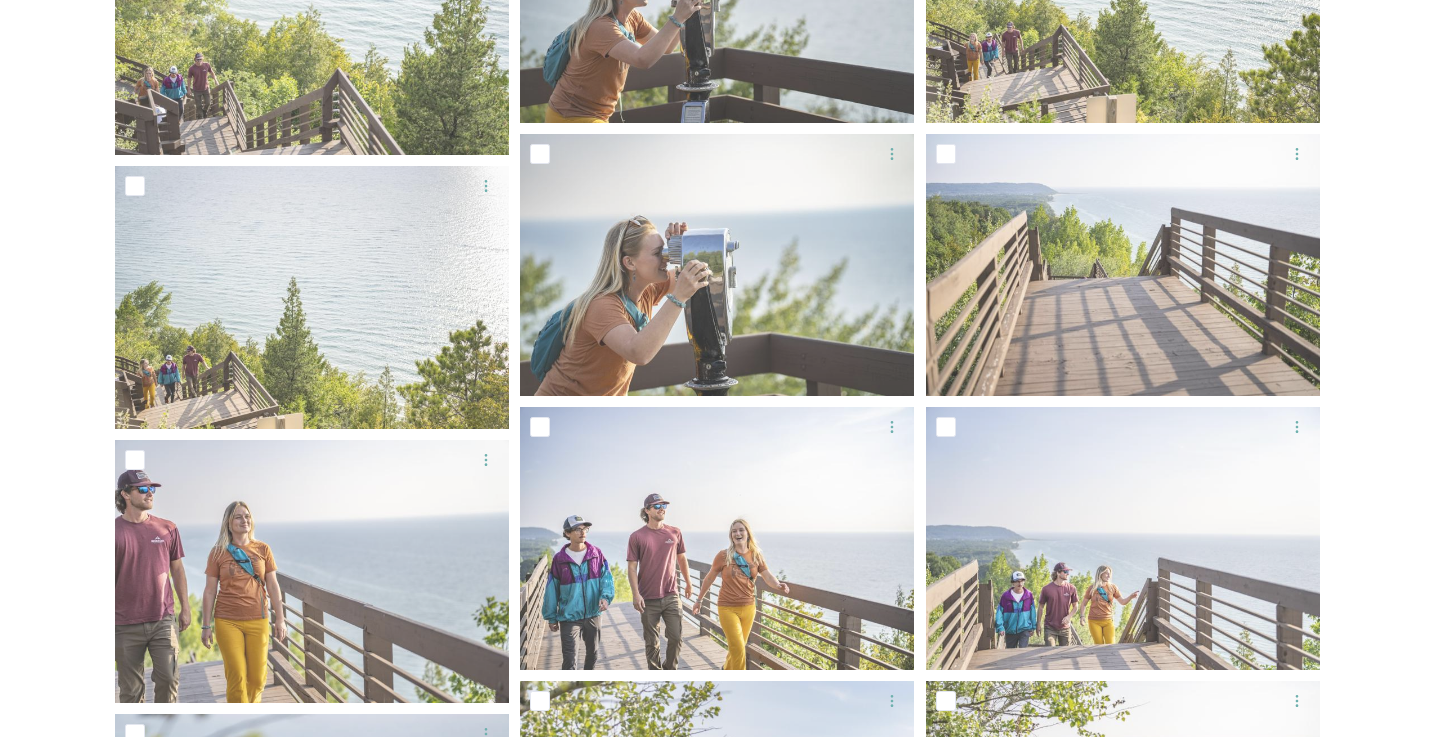 scroll, scrollTop: 794, scrollLeft: 0, axis: vertical 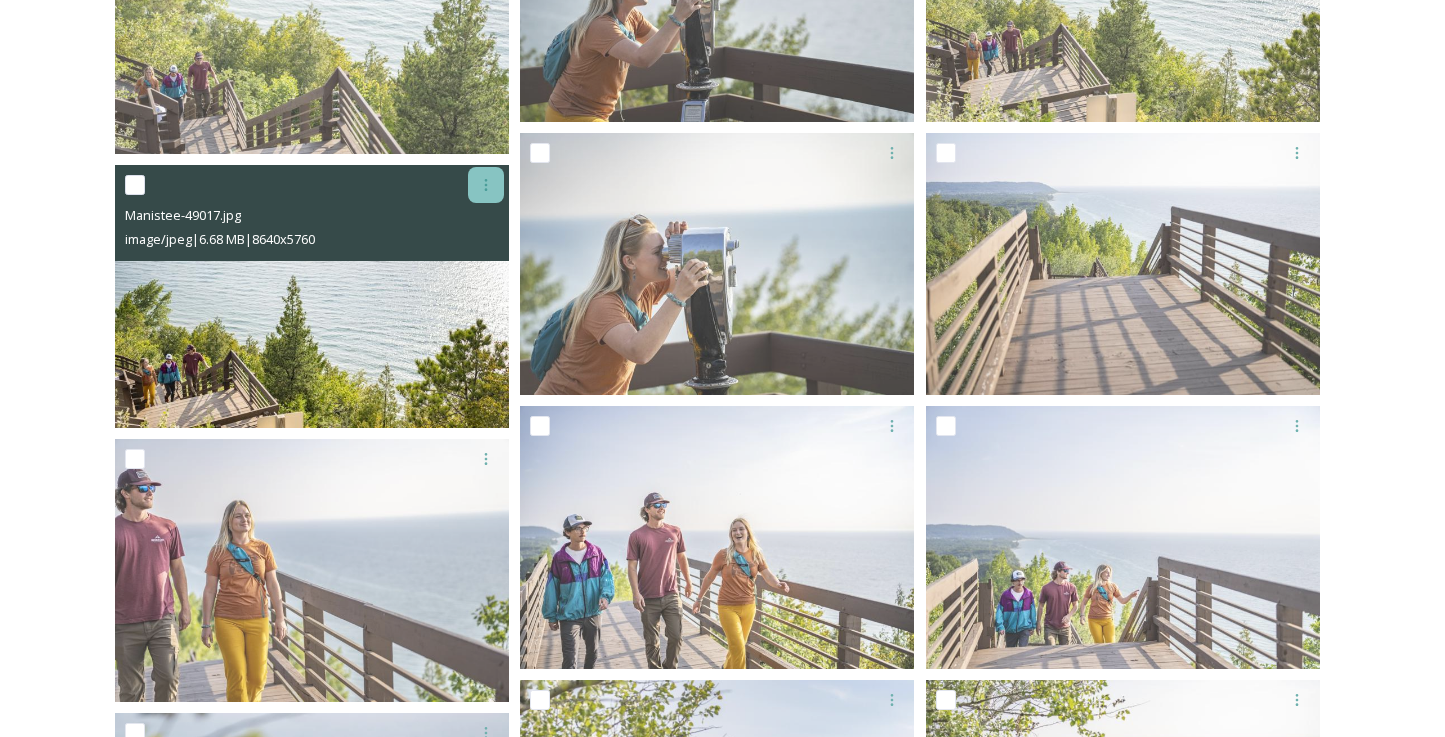 click at bounding box center [486, 185] 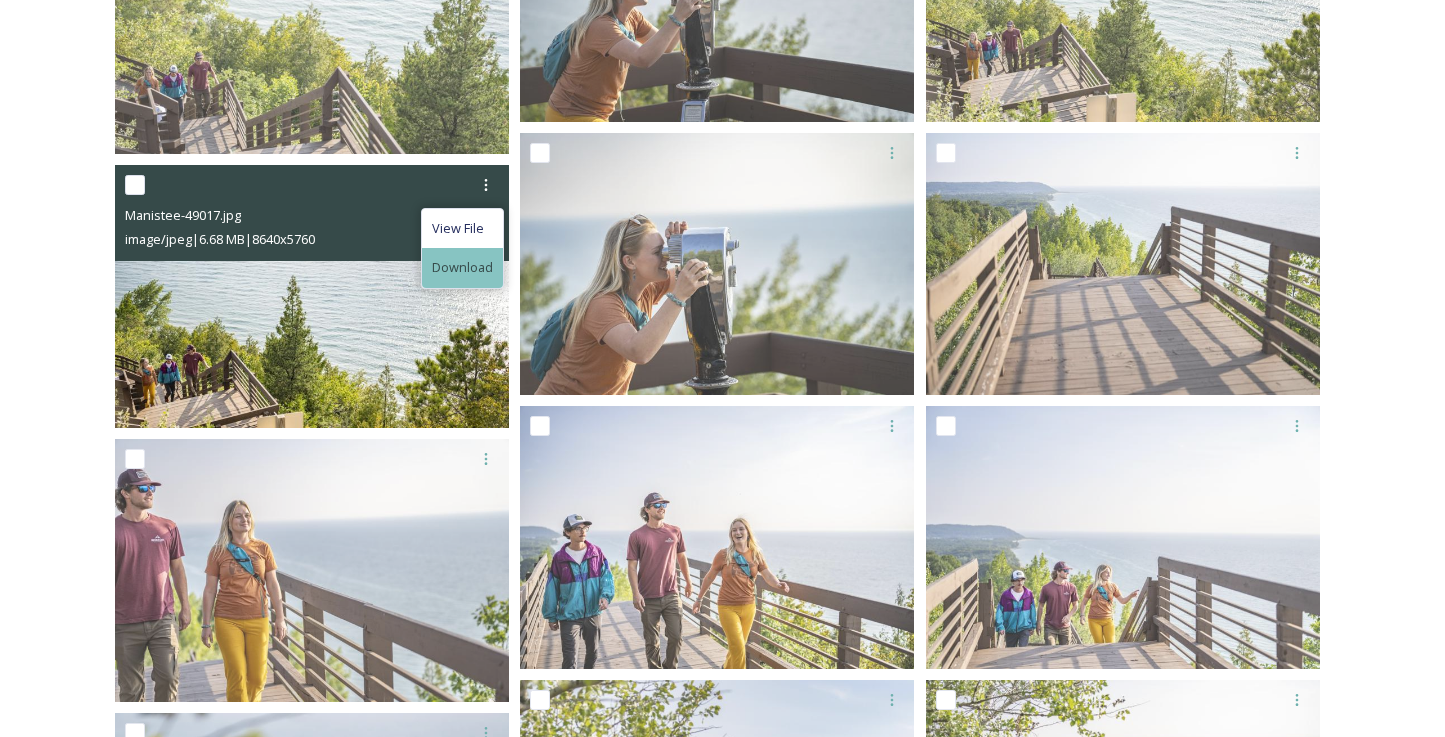 click on "Download" at bounding box center (462, 267) 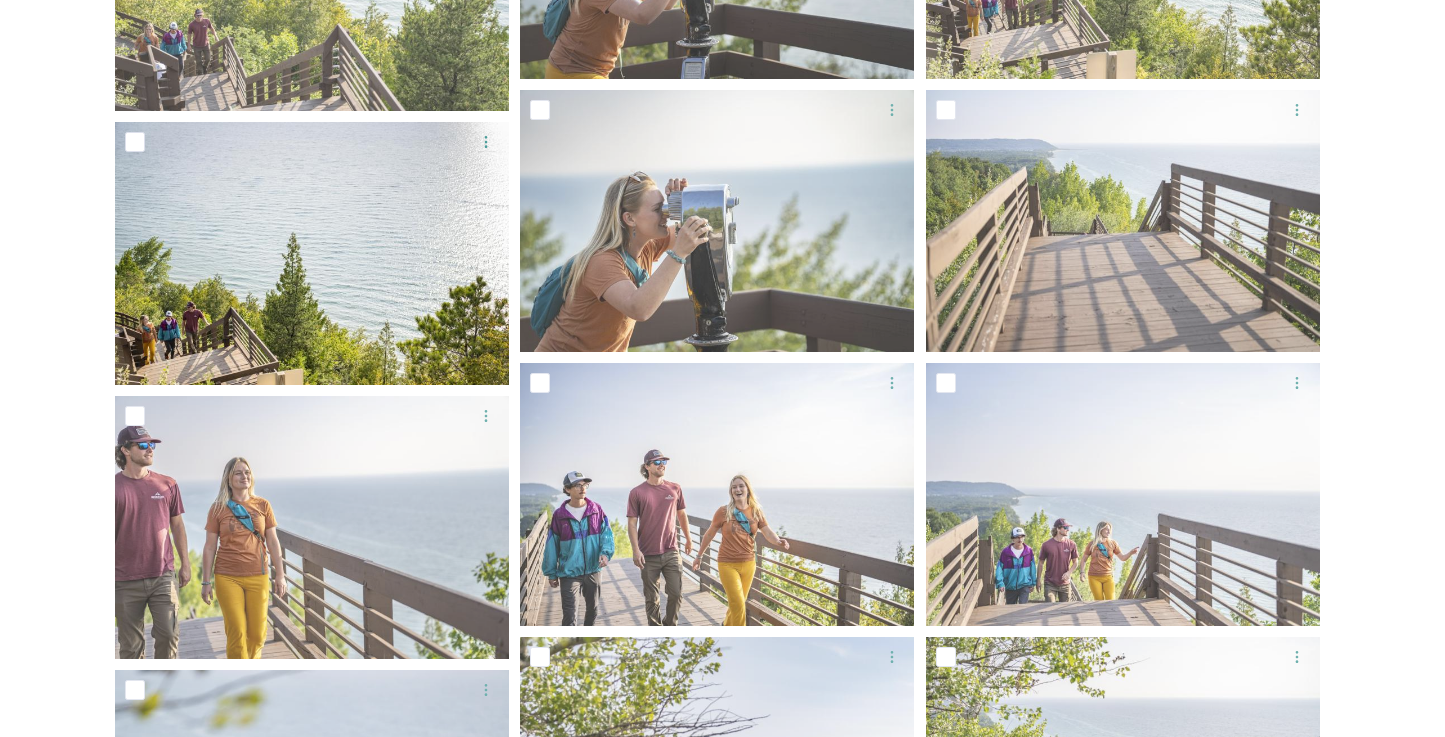 scroll, scrollTop: 838, scrollLeft: 0, axis: vertical 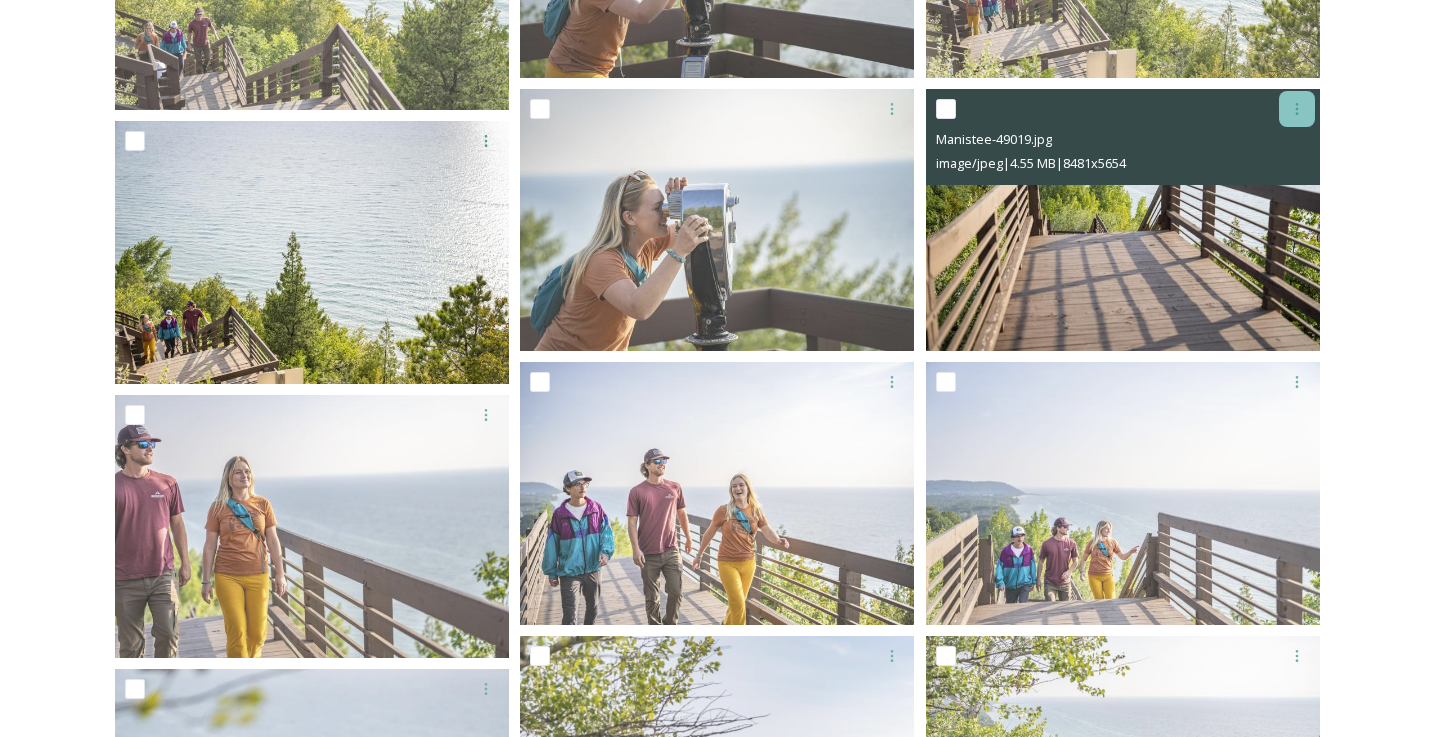 click 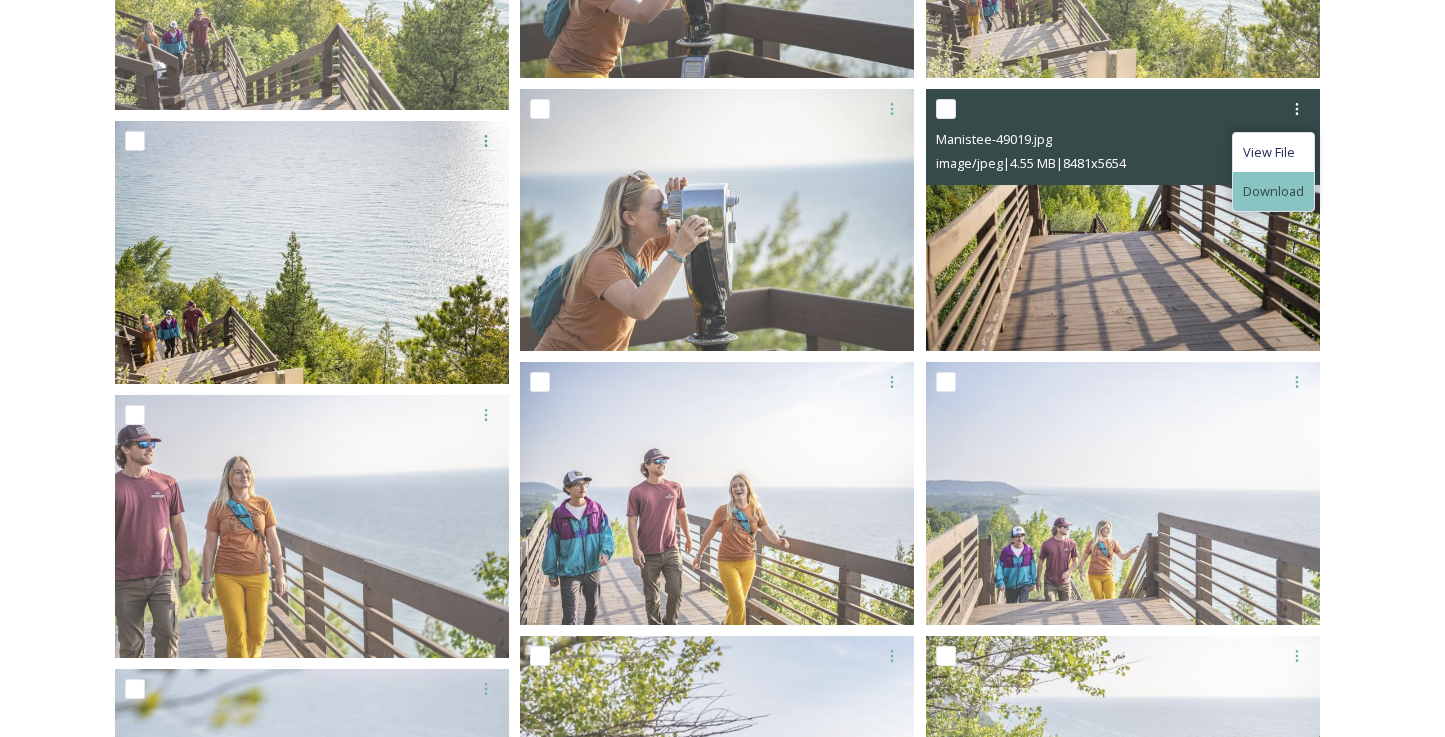 click on "Download" at bounding box center [1273, 191] 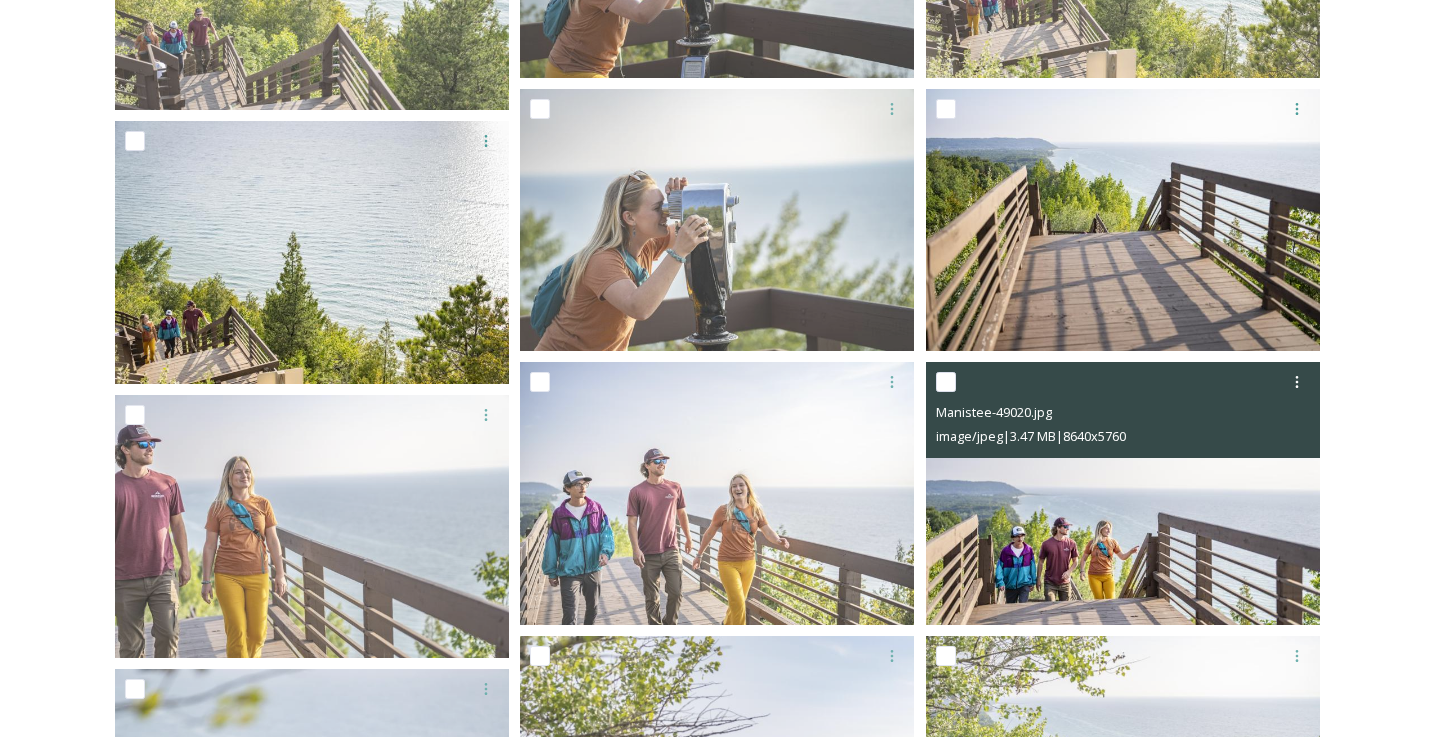 click at bounding box center (1123, 493) 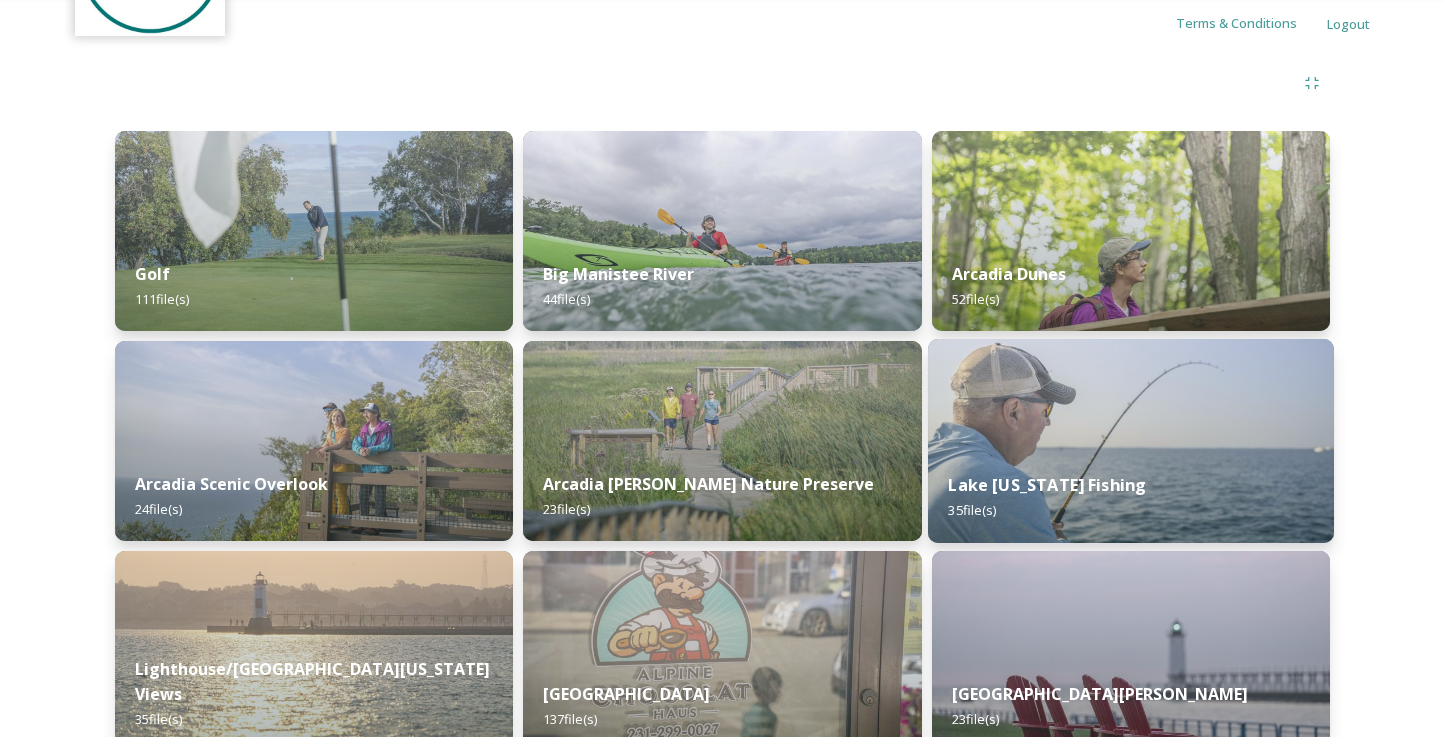 scroll, scrollTop: 190, scrollLeft: 0, axis: vertical 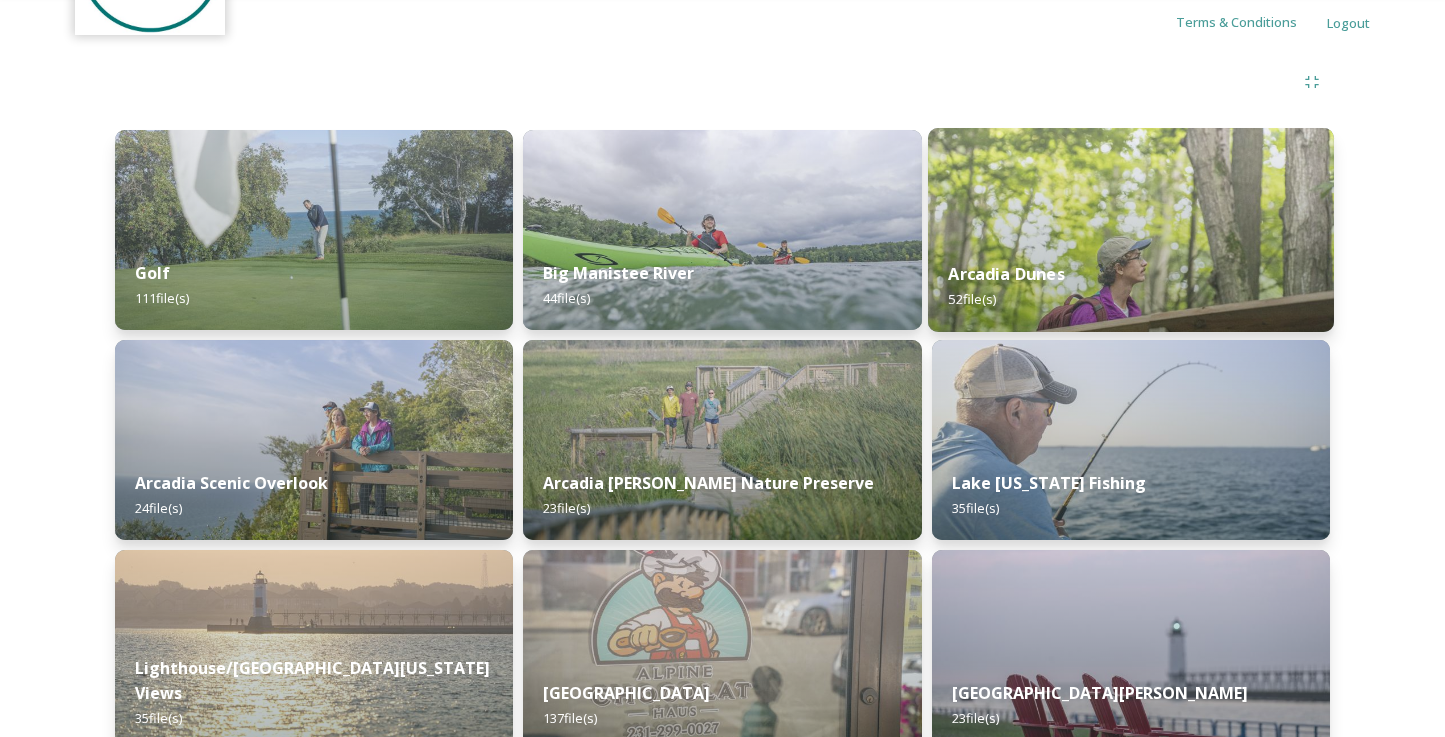 click on "Arcadia Dunes 52  file(s)" at bounding box center [1131, 286] 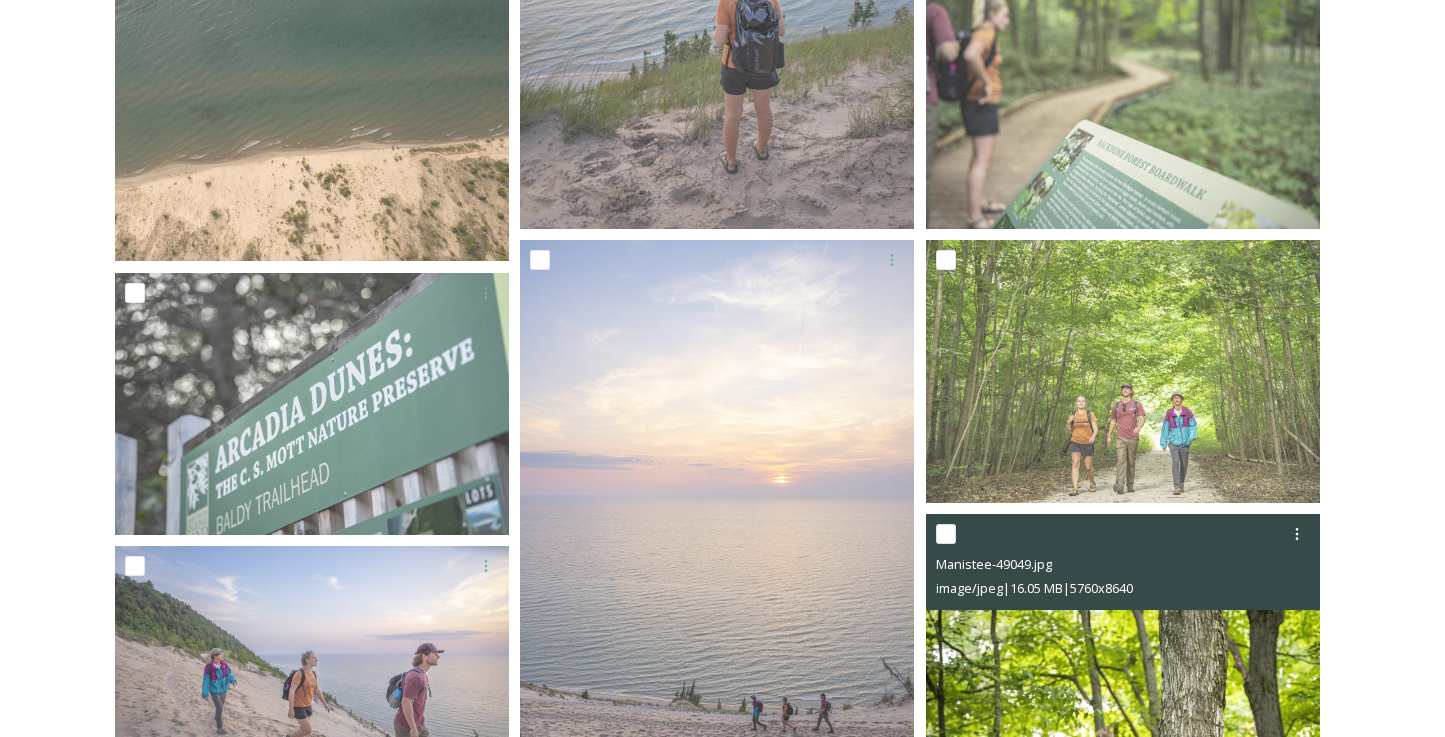 scroll, scrollTop: 1580, scrollLeft: 0, axis: vertical 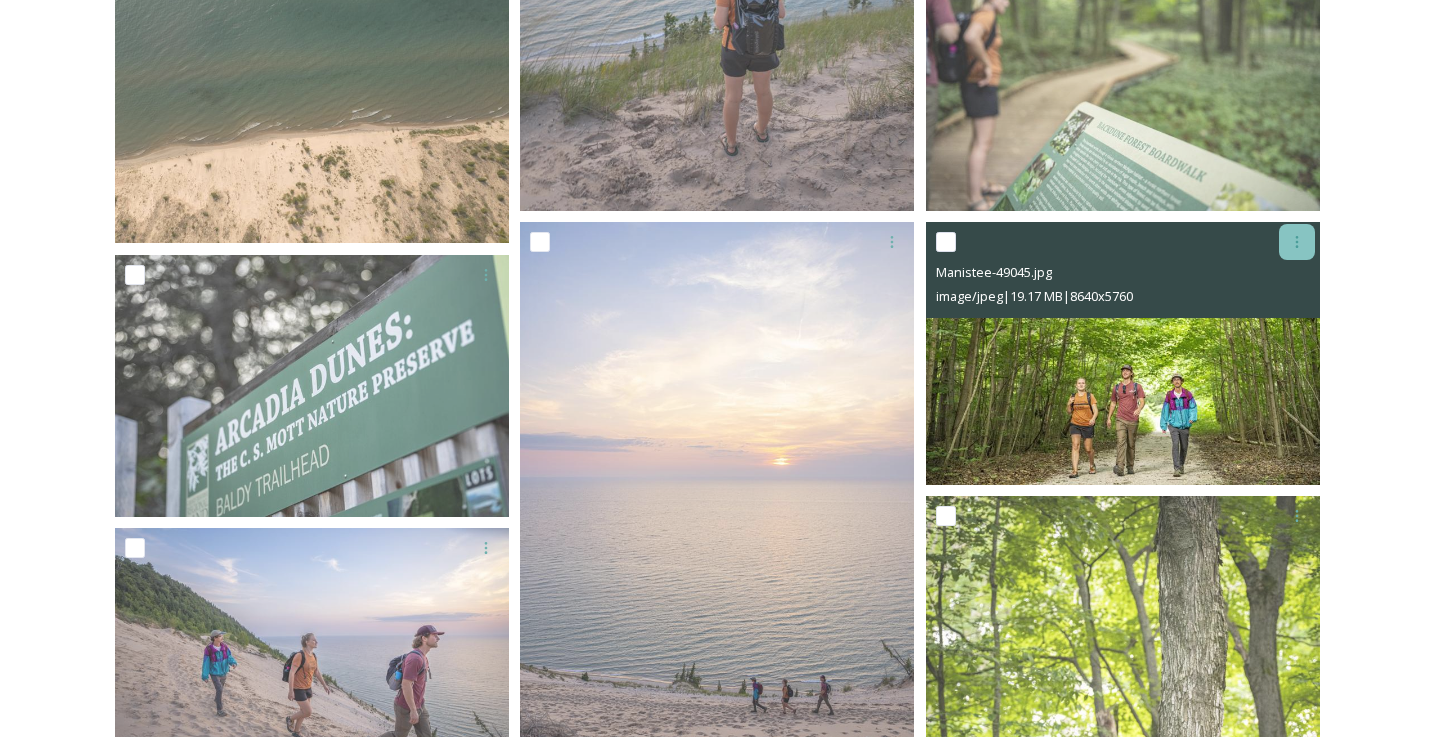 click 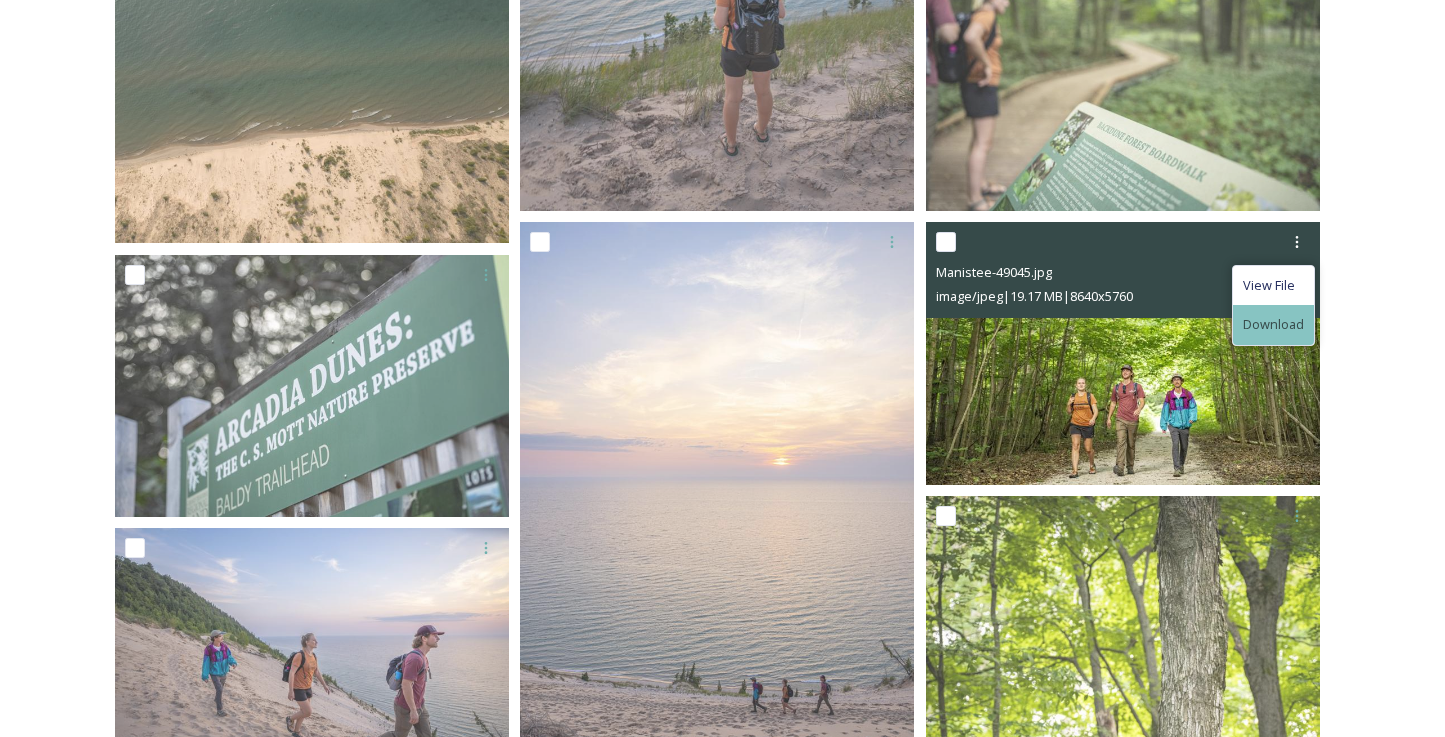 click on "Download" at bounding box center [1273, 324] 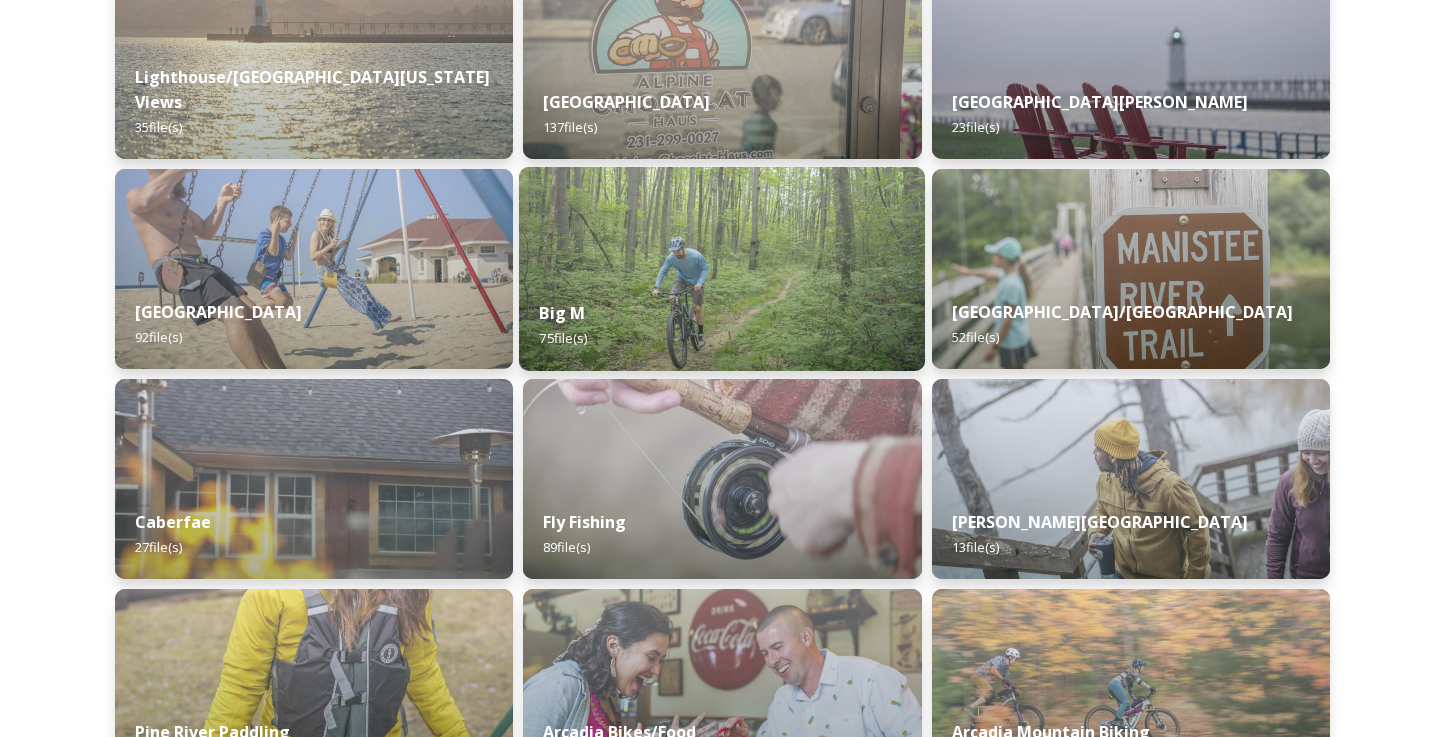 scroll, scrollTop: 783, scrollLeft: 0, axis: vertical 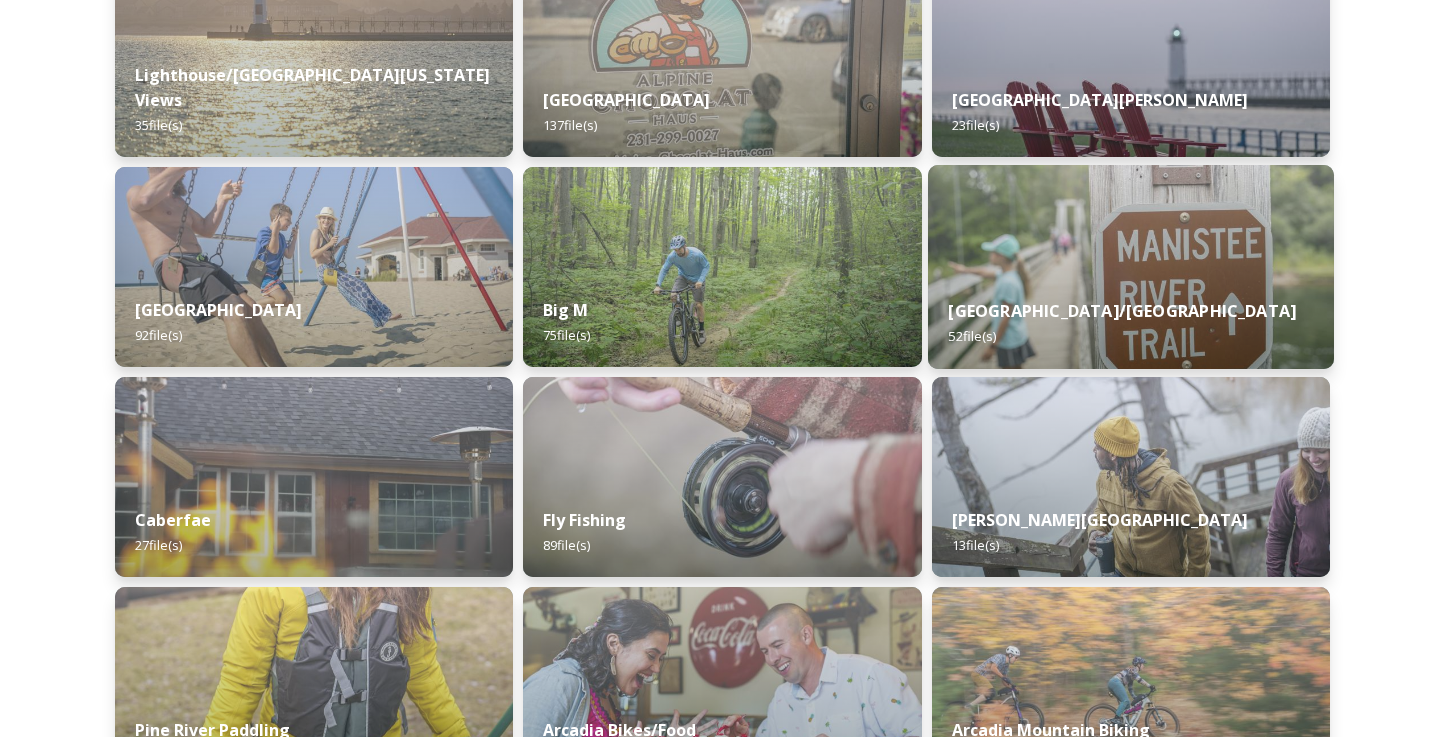 click at bounding box center (1131, 267) 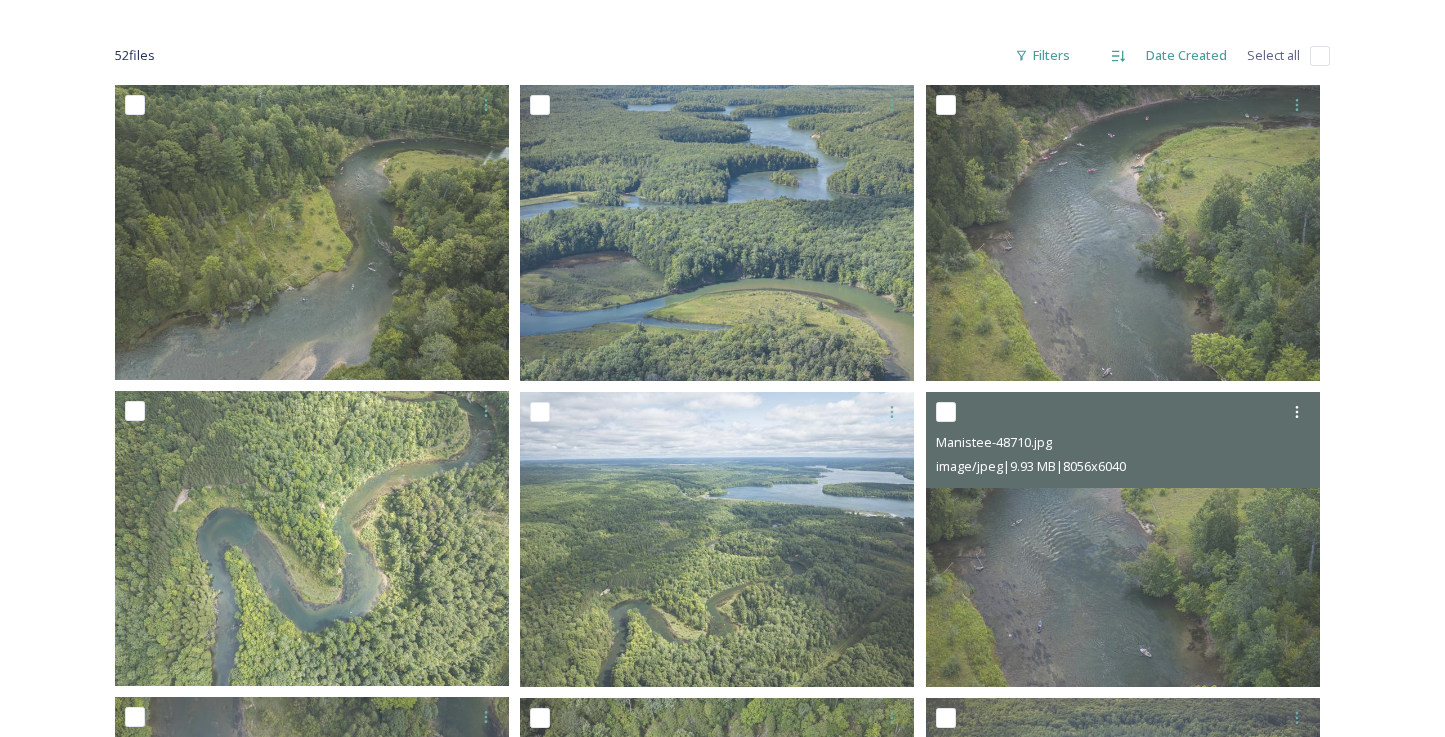 scroll, scrollTop: 296, scrollLeft: 0, axis: vertical 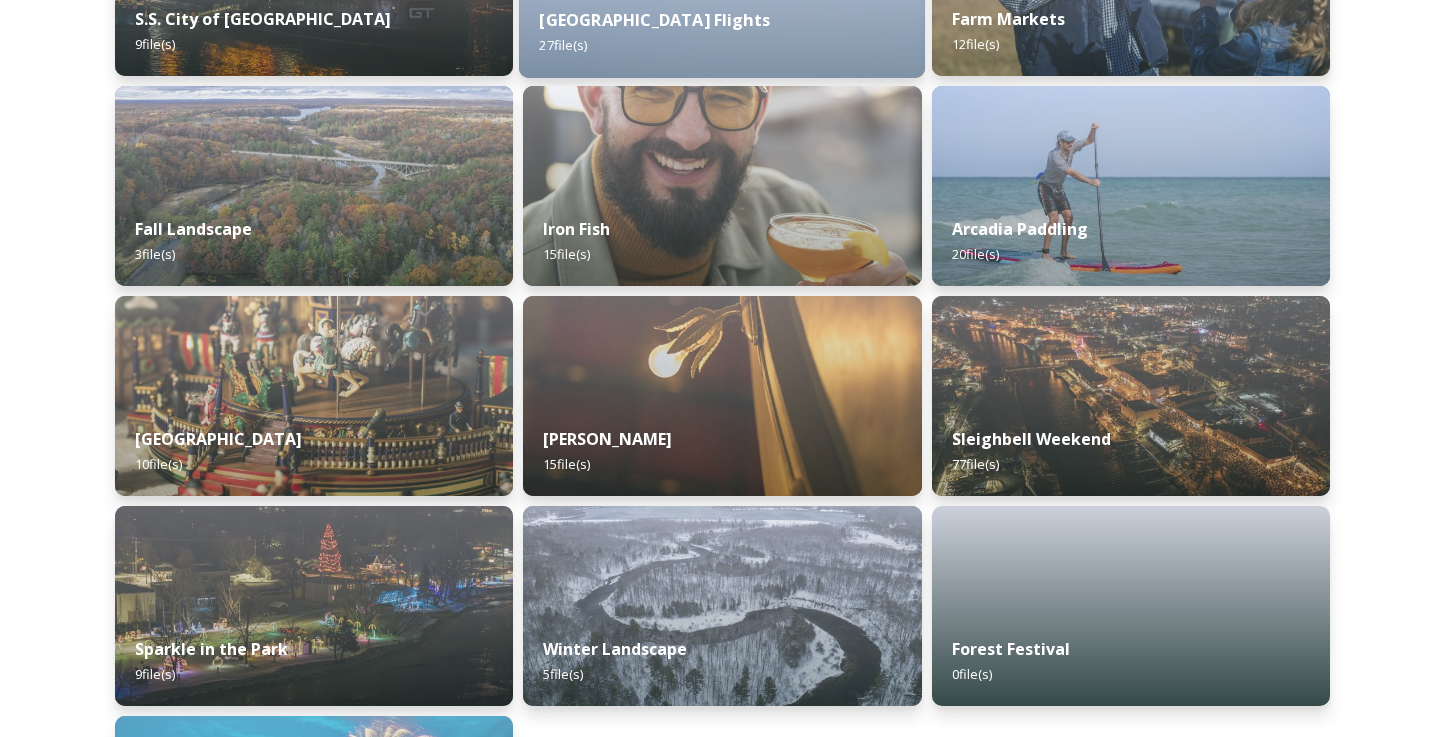 click on "[PERSON_NAME] 15  file(s)" at bounding box center (722, 451) 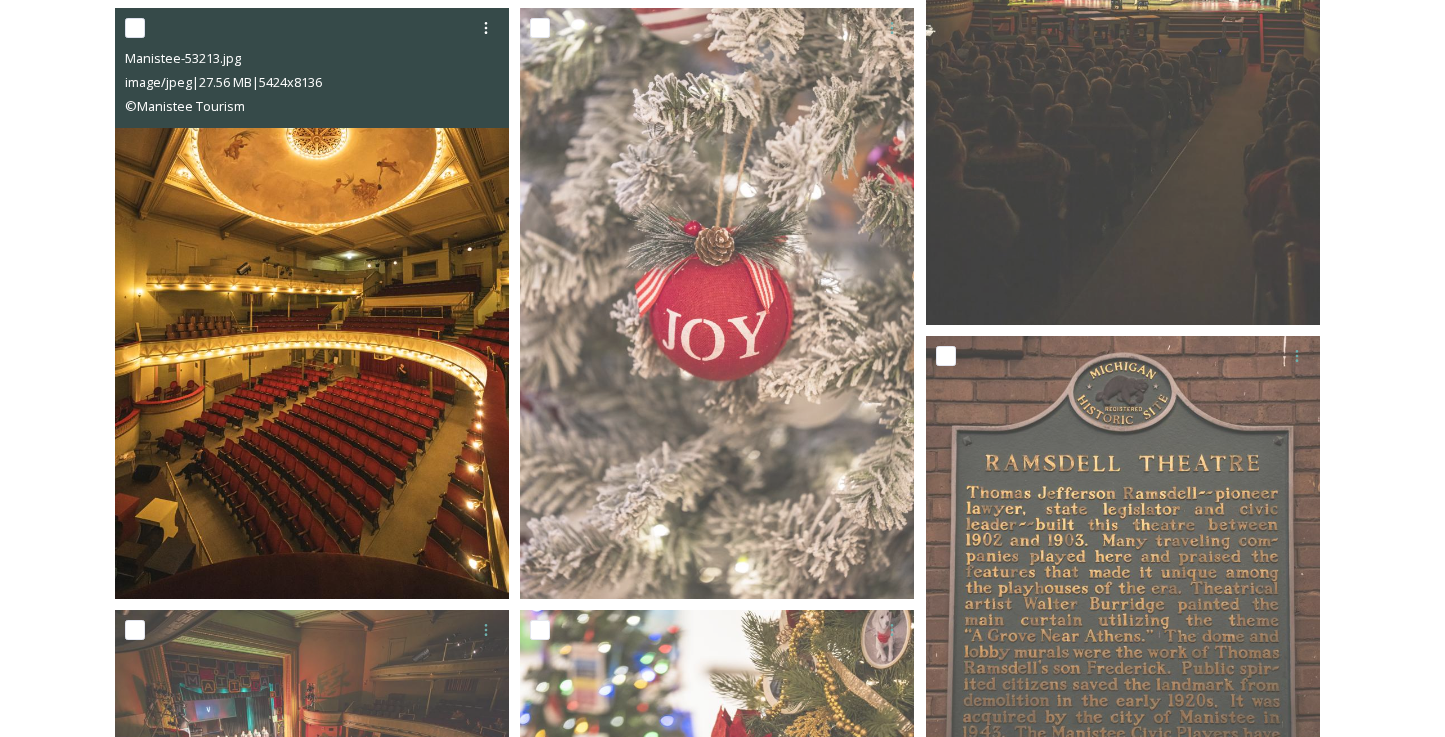 scroll, scrollTop: 640, scrollLeft: 0, axis: vertical 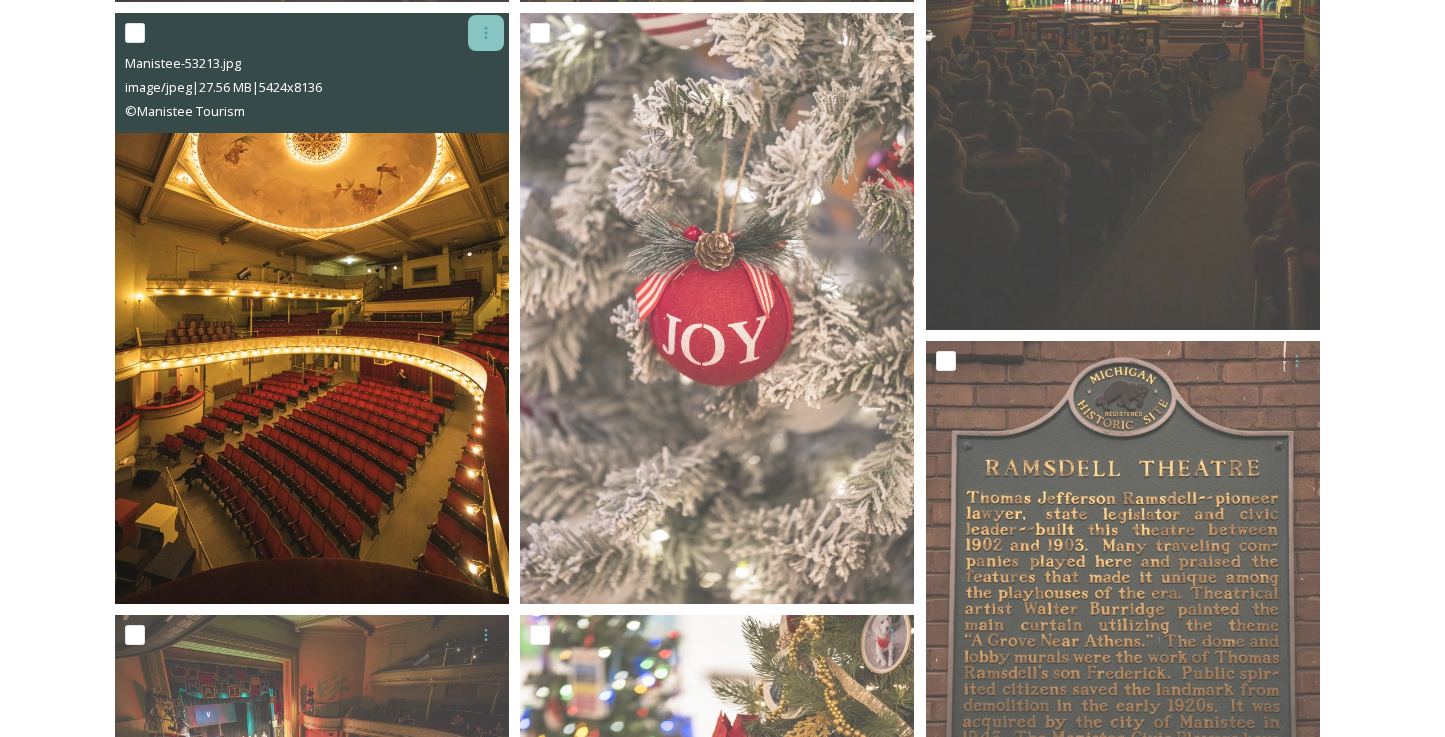 click 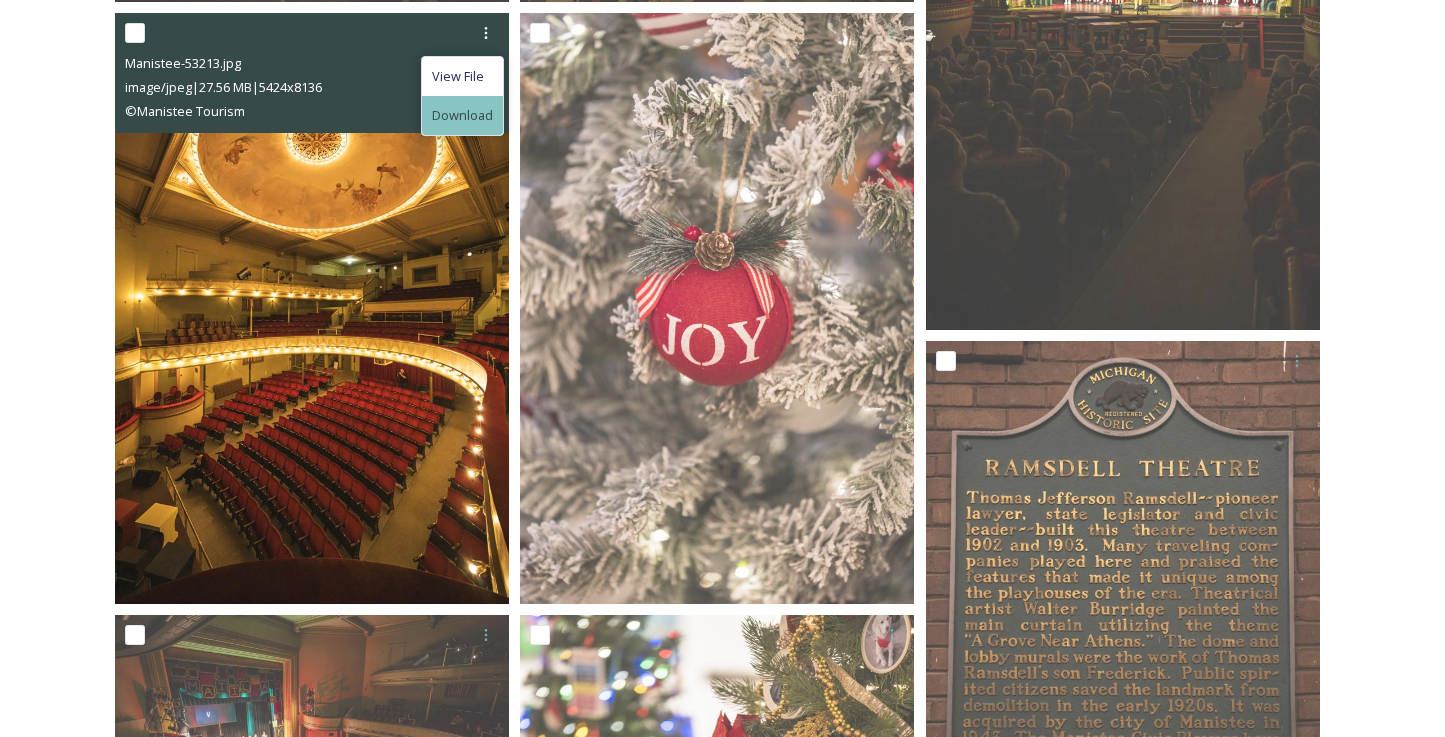 click on "Download" at bounding box center [462, 115] 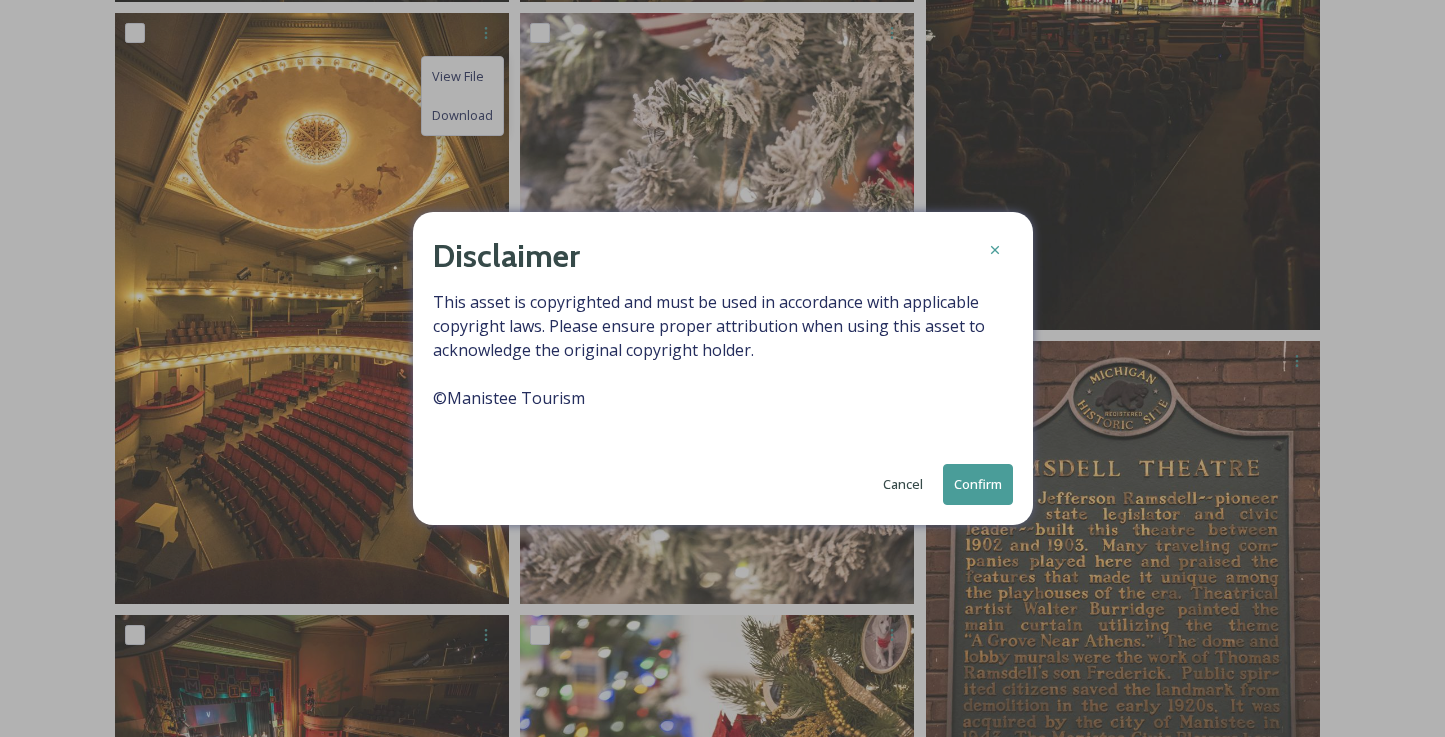 click on "Confirm" at bounding box center [978, 484] 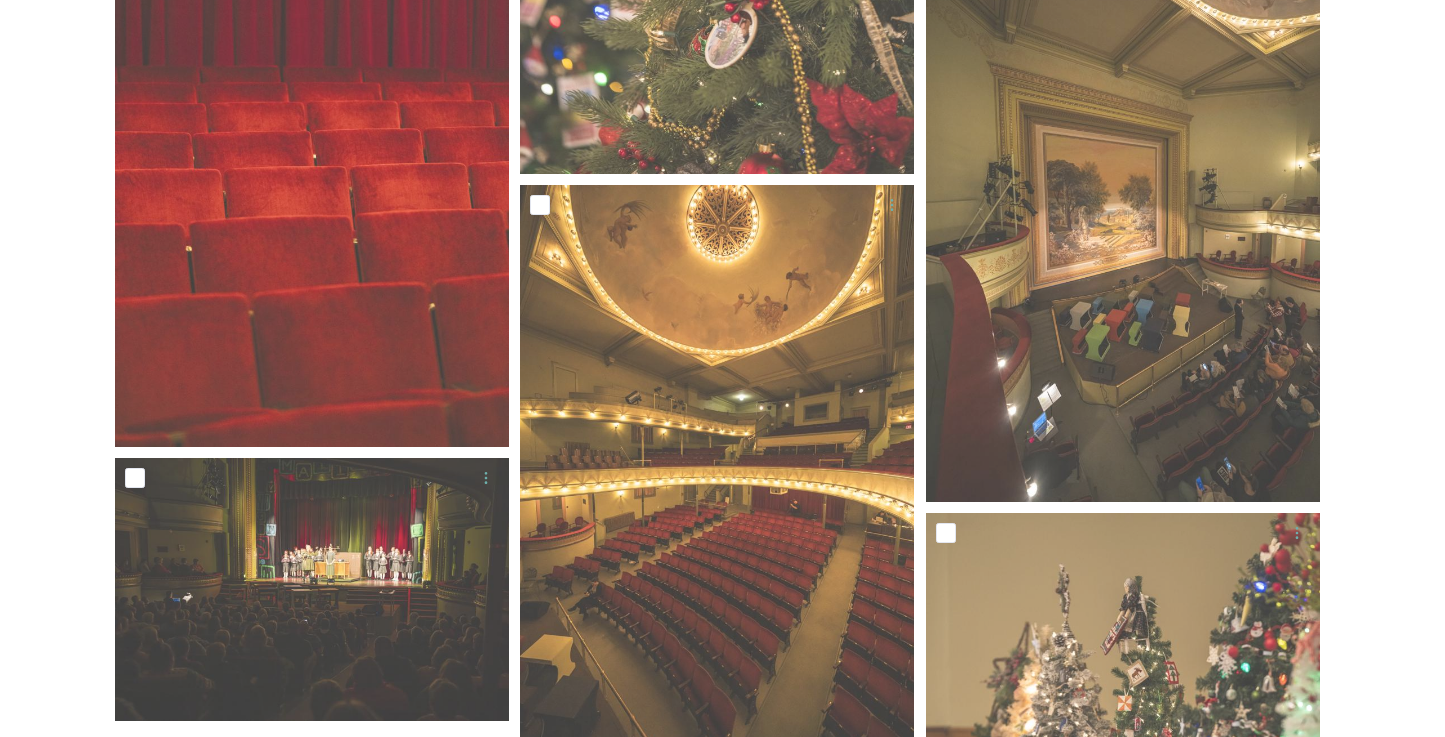 scroll, scrollTop: 1676, scrollLeft: 0, axis: vertical 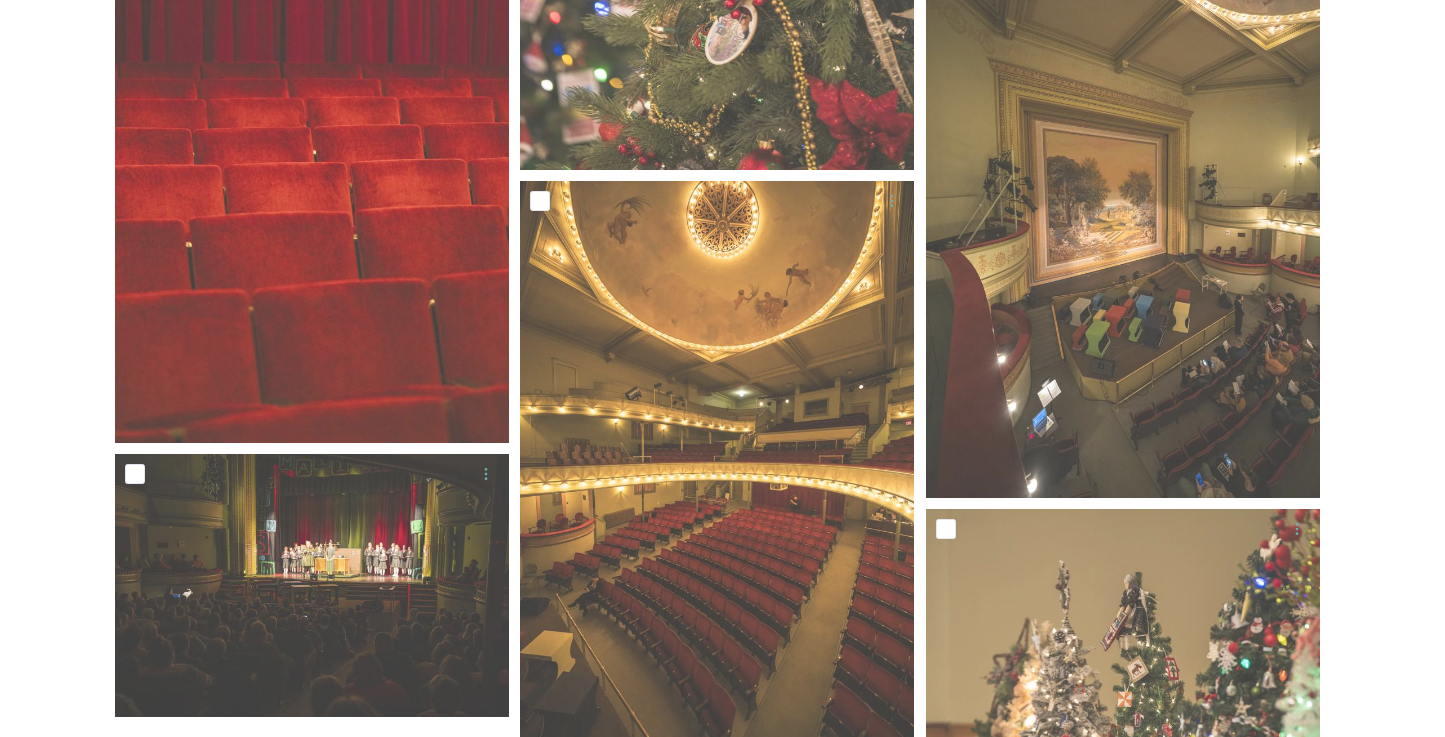 click on "MCTA Media Center [GEOGRAPHIC_DATA] 15  file s Filters Date Created Select all You've reached the end" at bounding box center [722, 157] 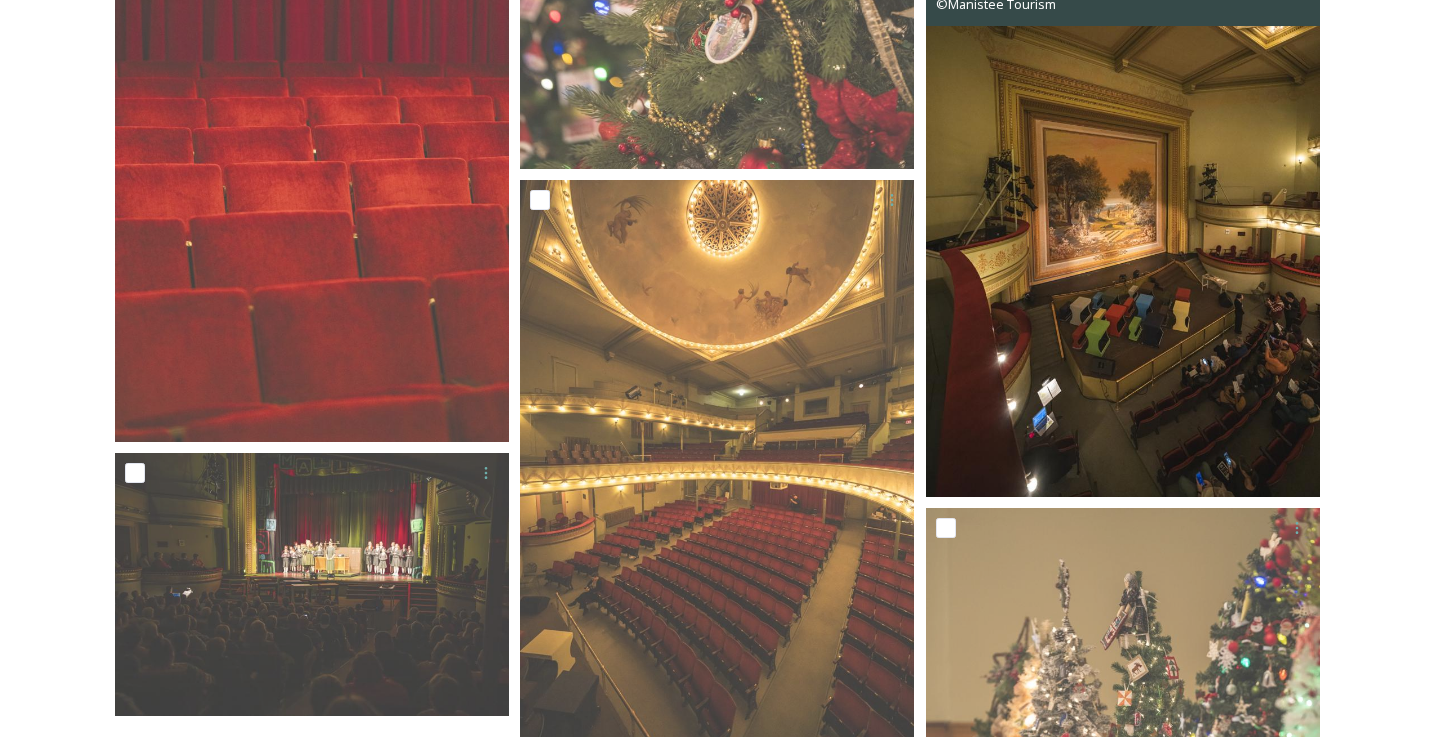 scroll, scrollTop: 1671, scrollLeft: 0, axis: vertical 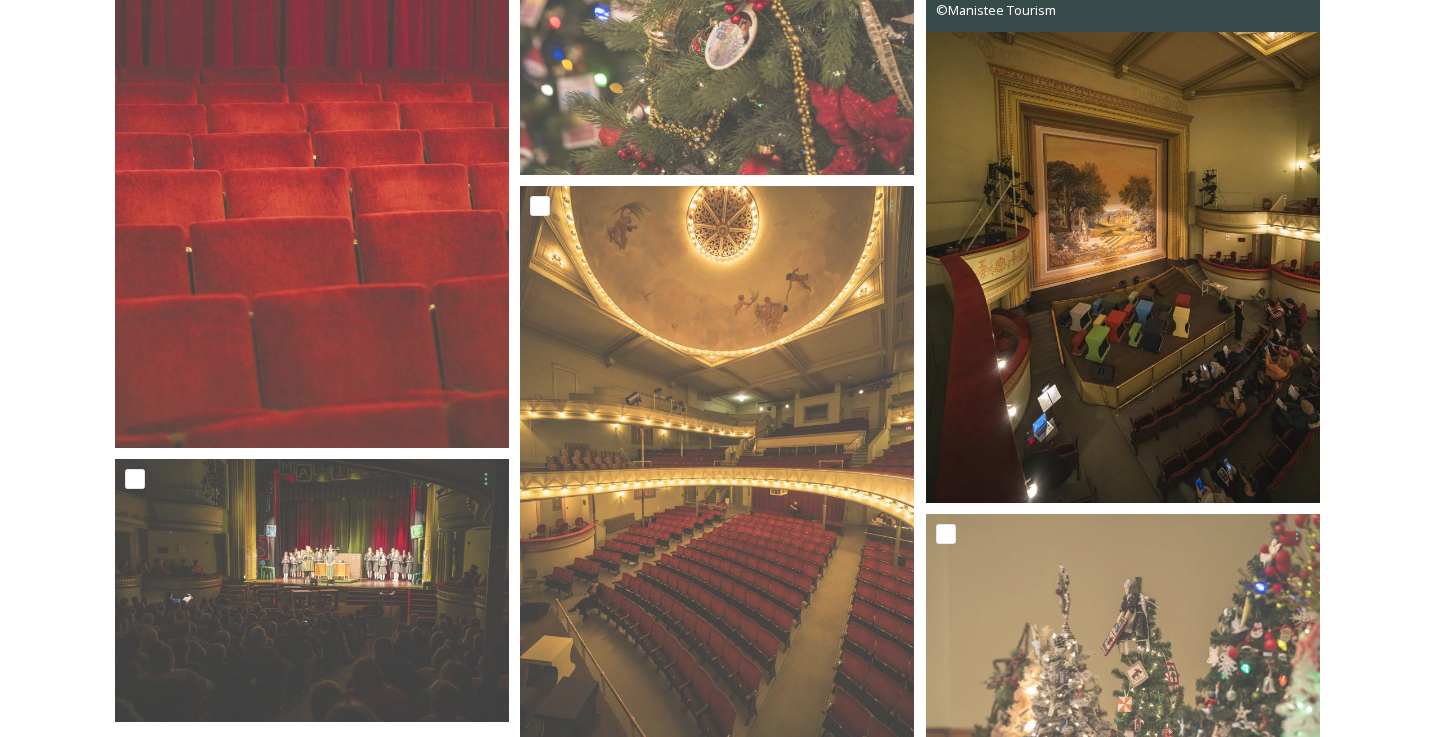 click at bounding box center [1123, 207] 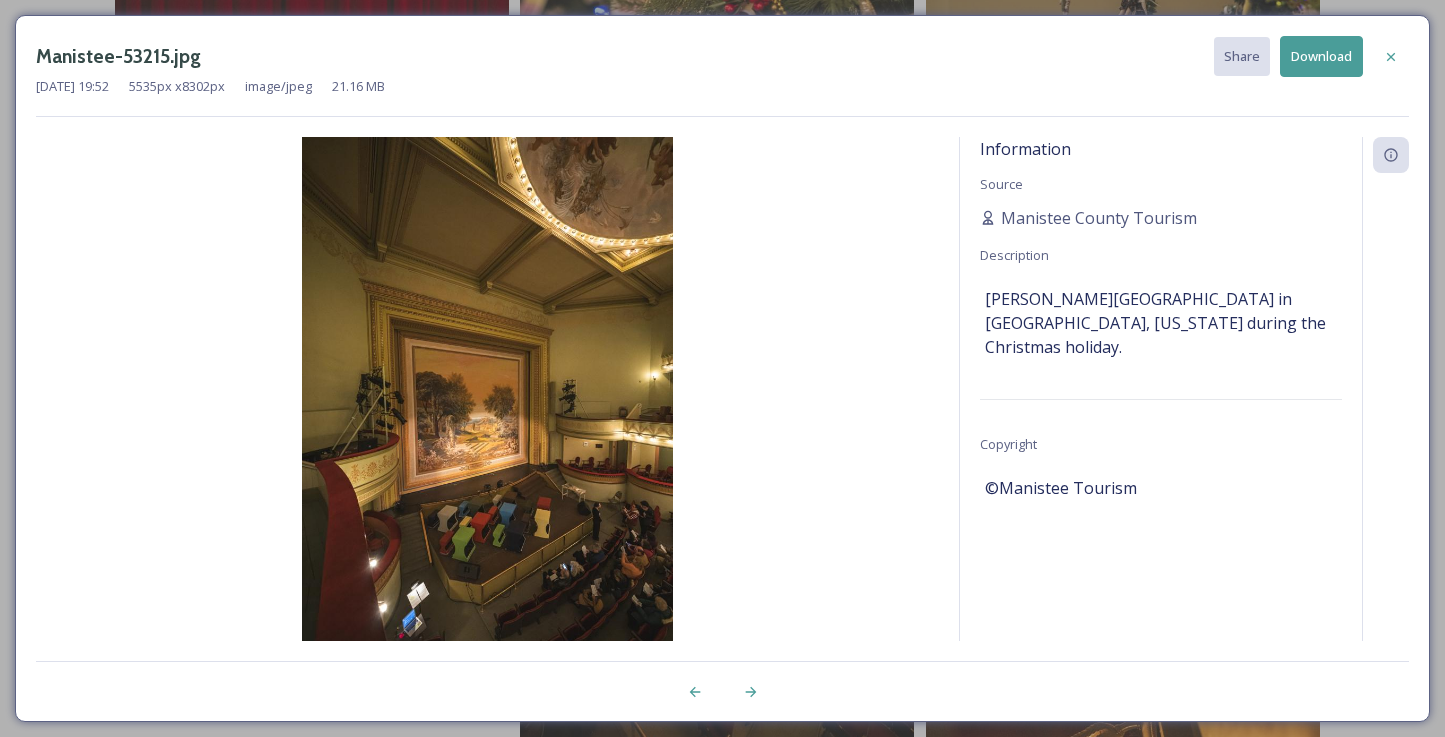 click at bounding box center (487, 415) 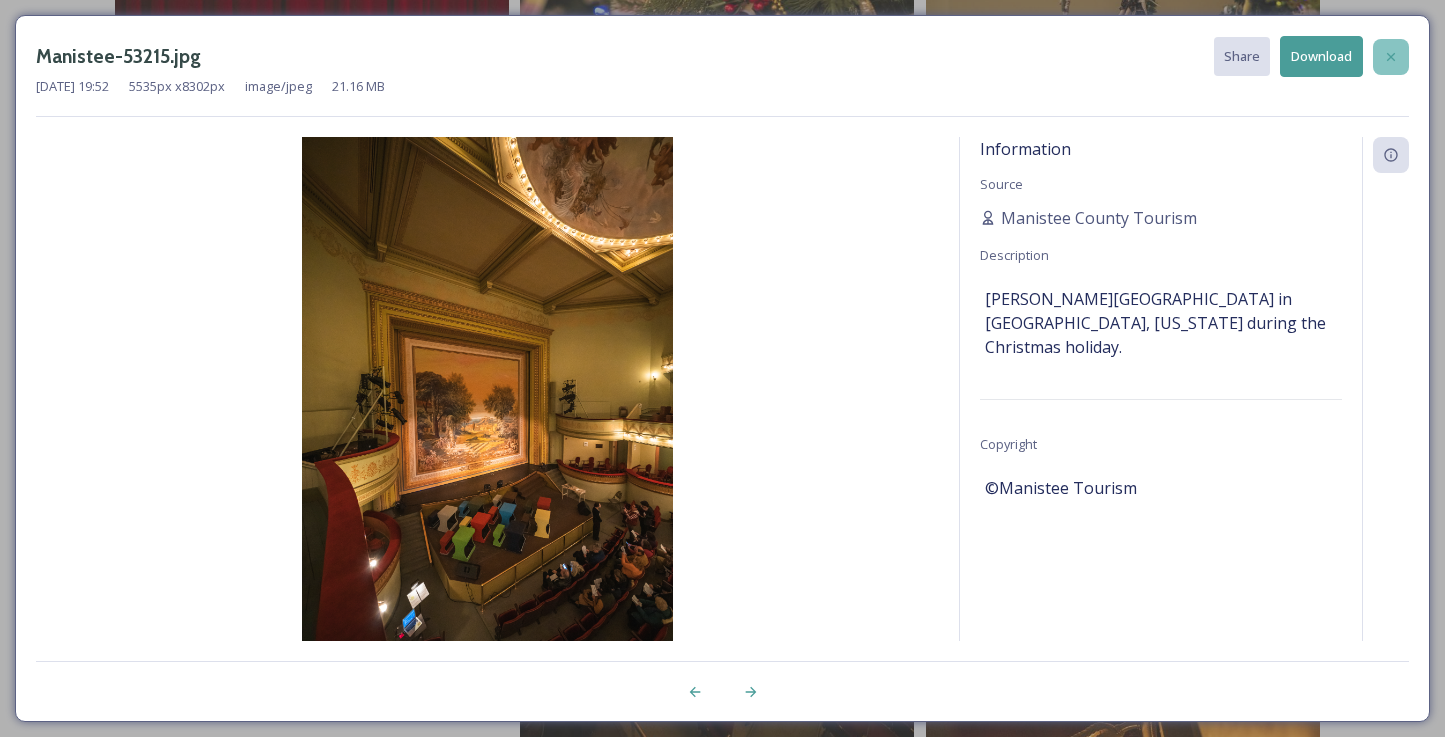 click 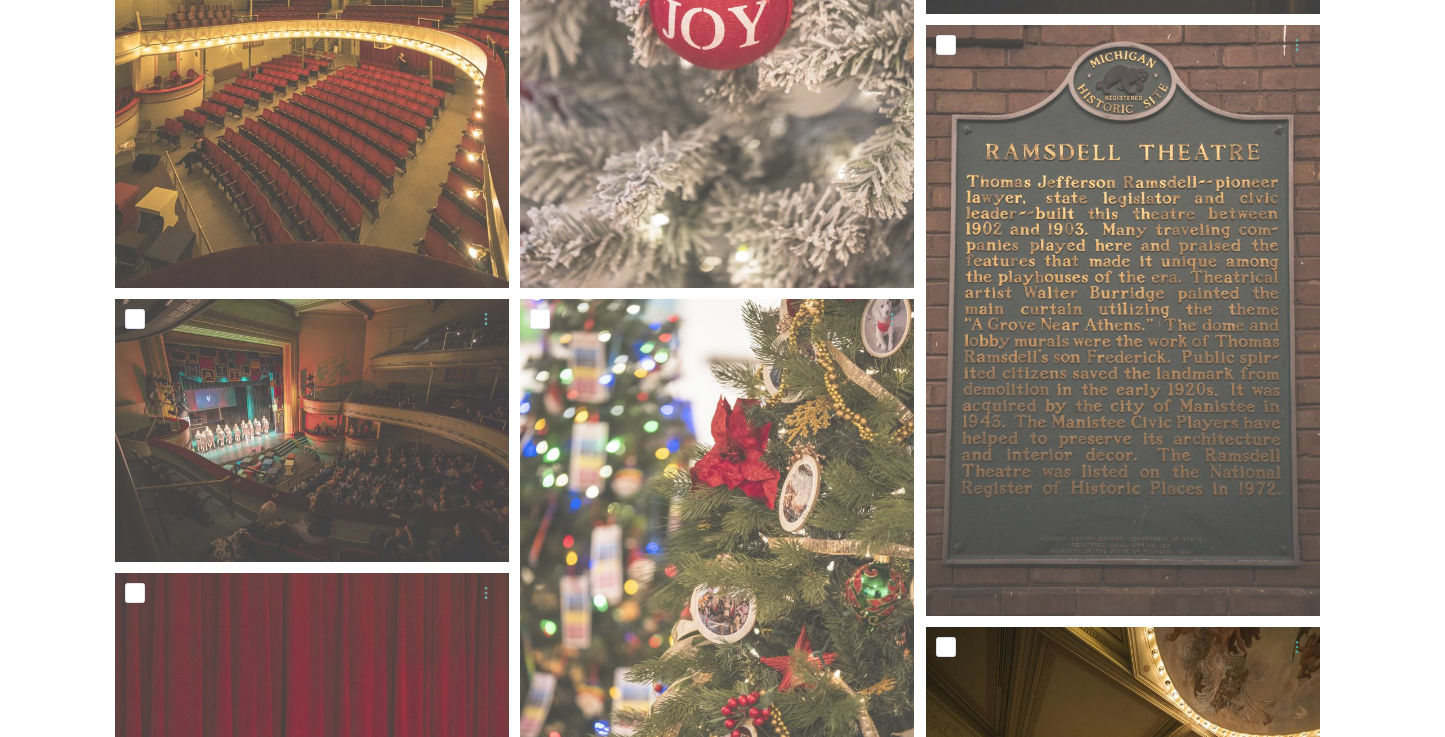scroll, scrollTop: 1025, scrollLeft: 0, axis: vertical 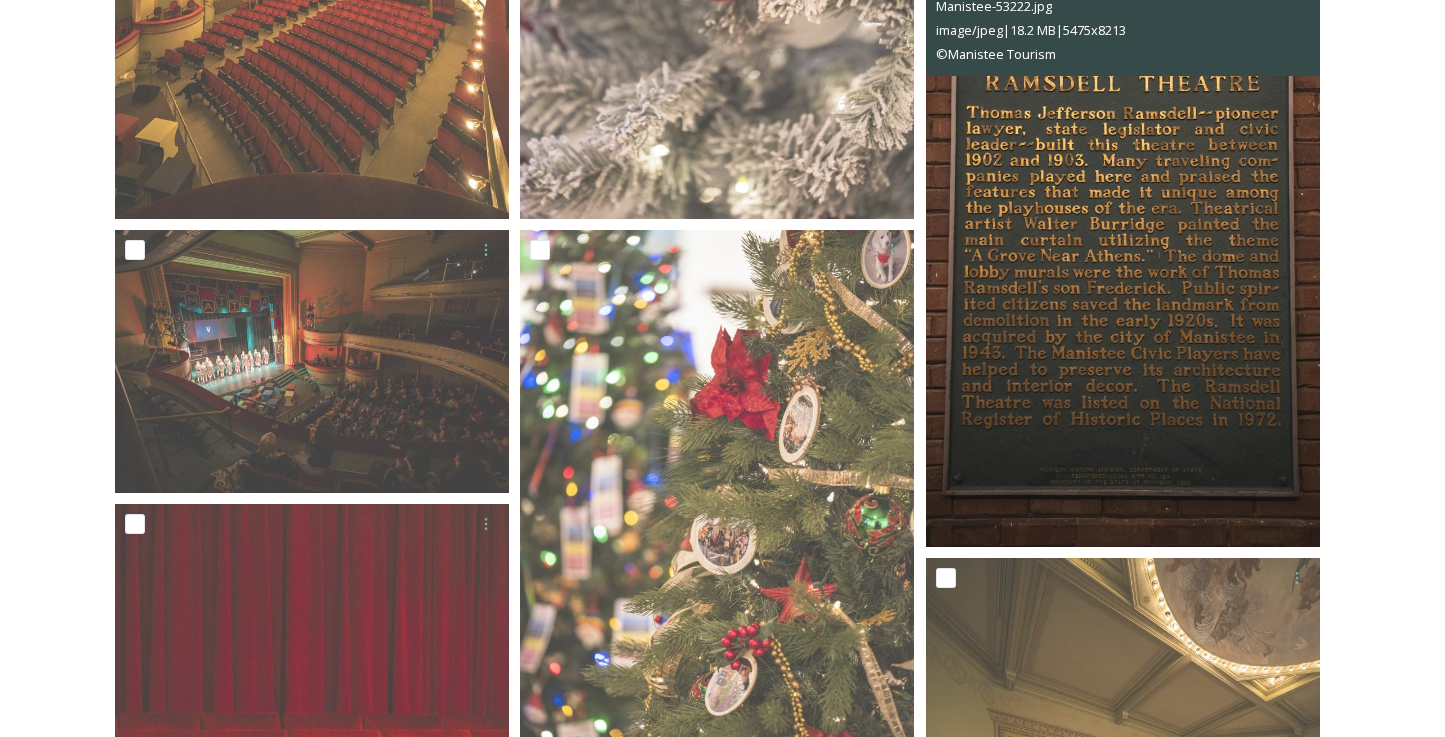 click at bounding box center (1123, 251) 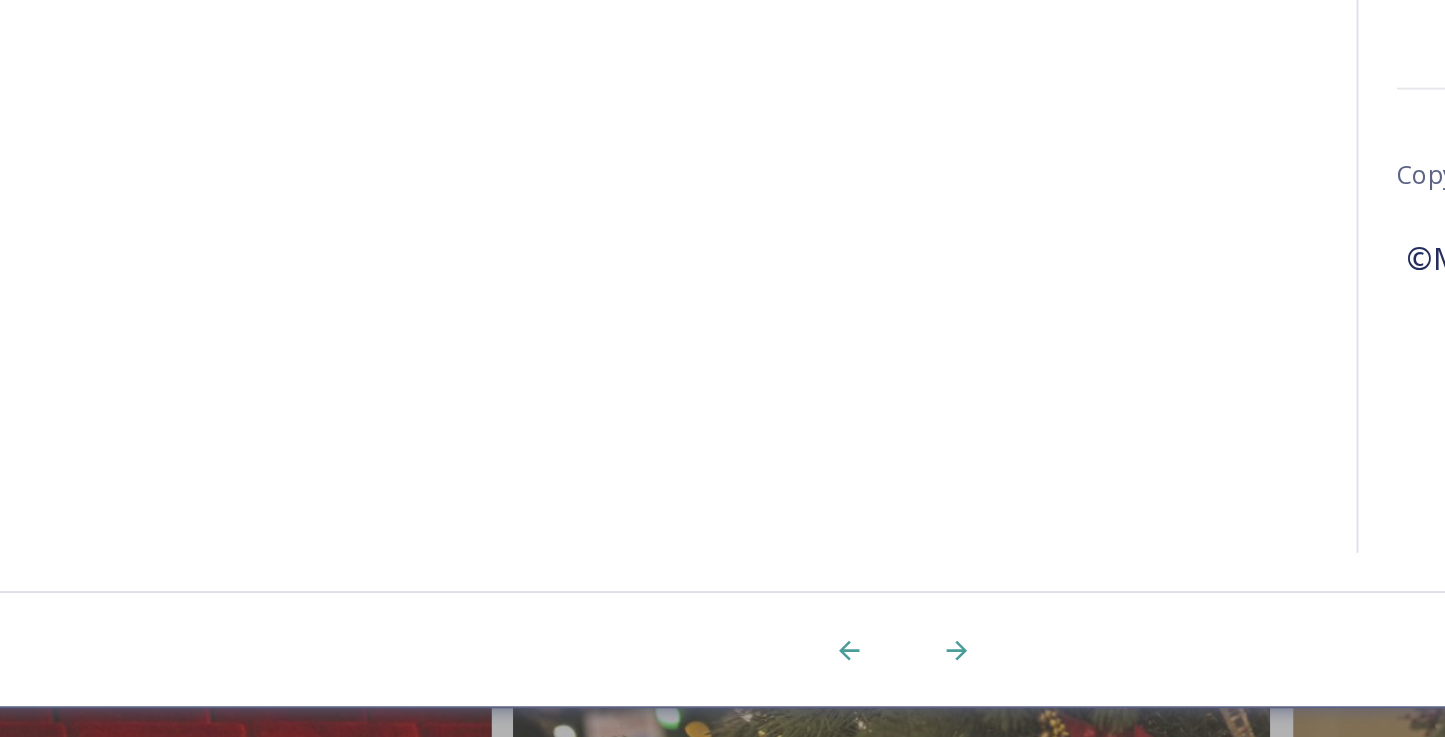 scroll, scrollTop: 1024, scrollLeft: 0, axis: vertical 